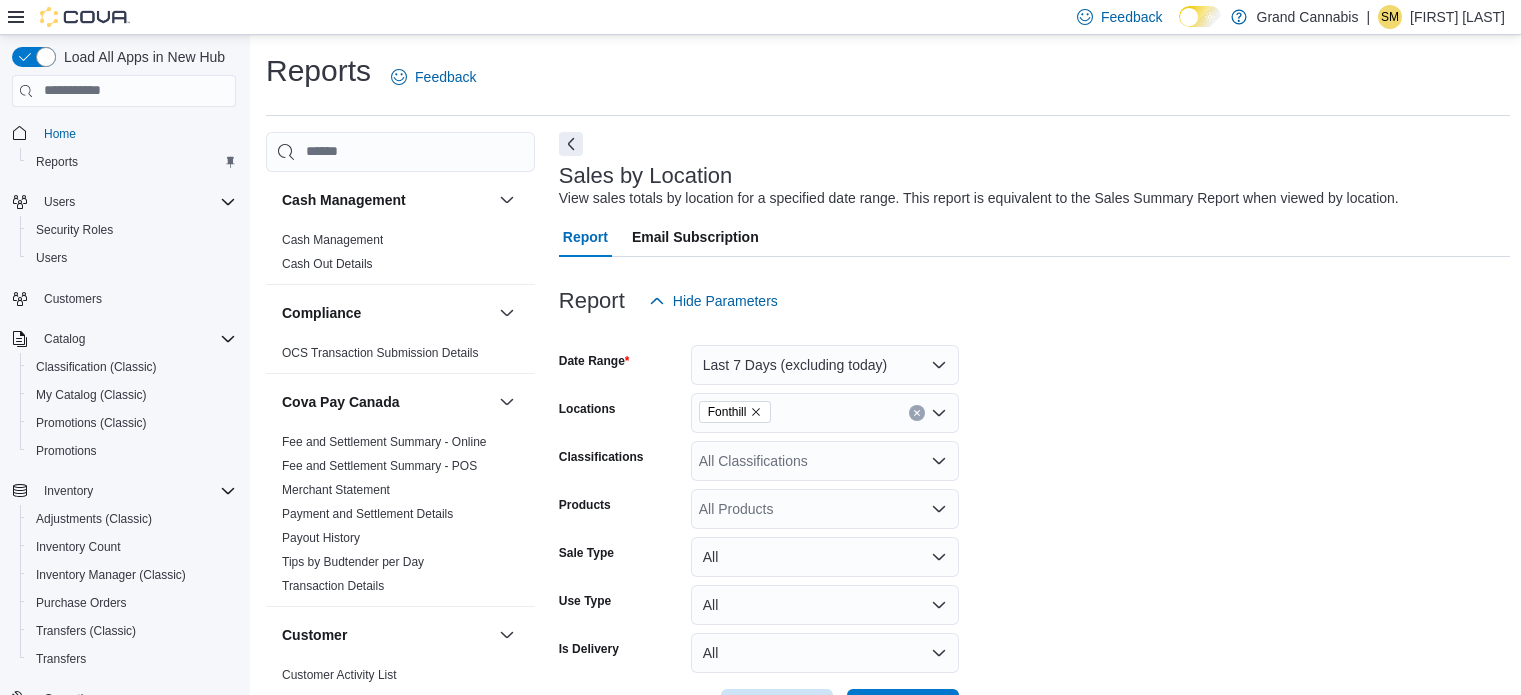 scroll, scrollTop: 0, scrollLeft: 0, axis: both 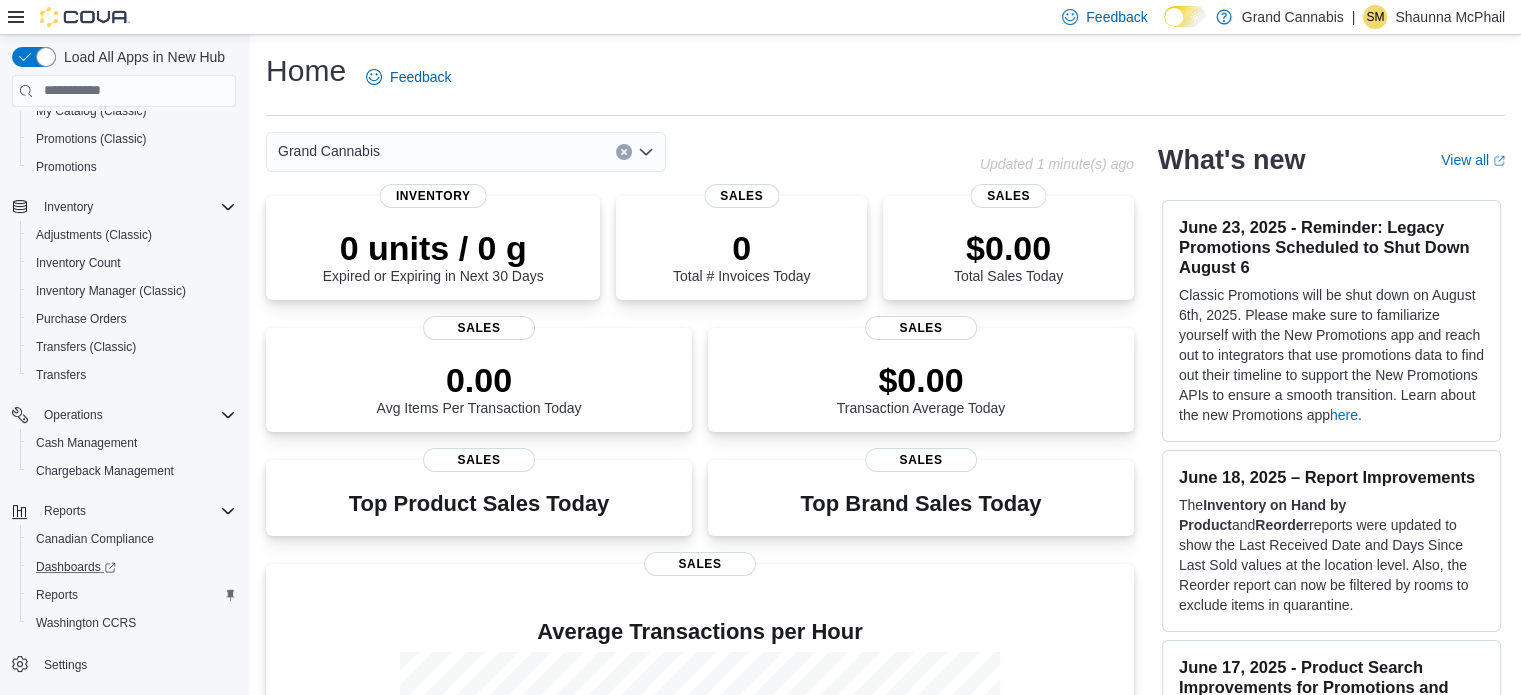 click on "Dashboards" at bounding box center (132, 567) 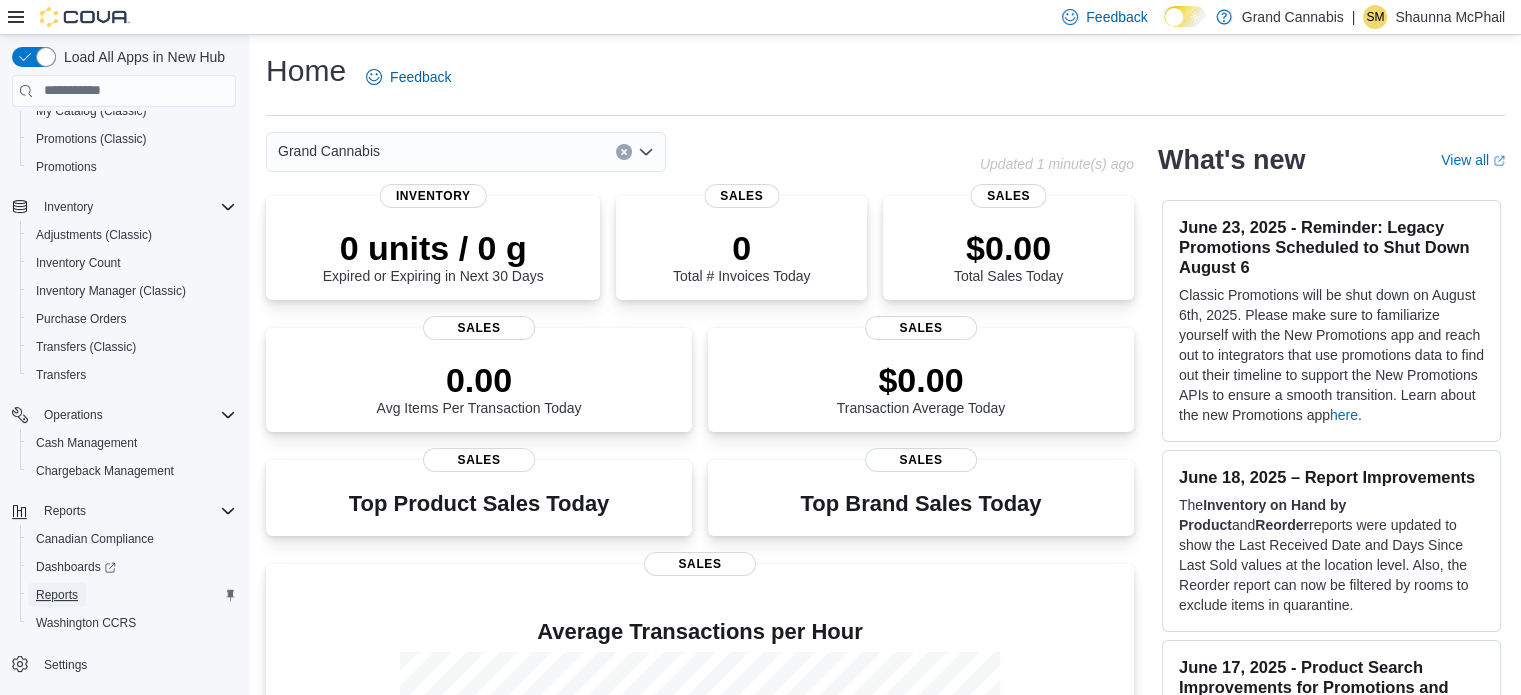 click on "Reports" at bounding box center (57, 595) 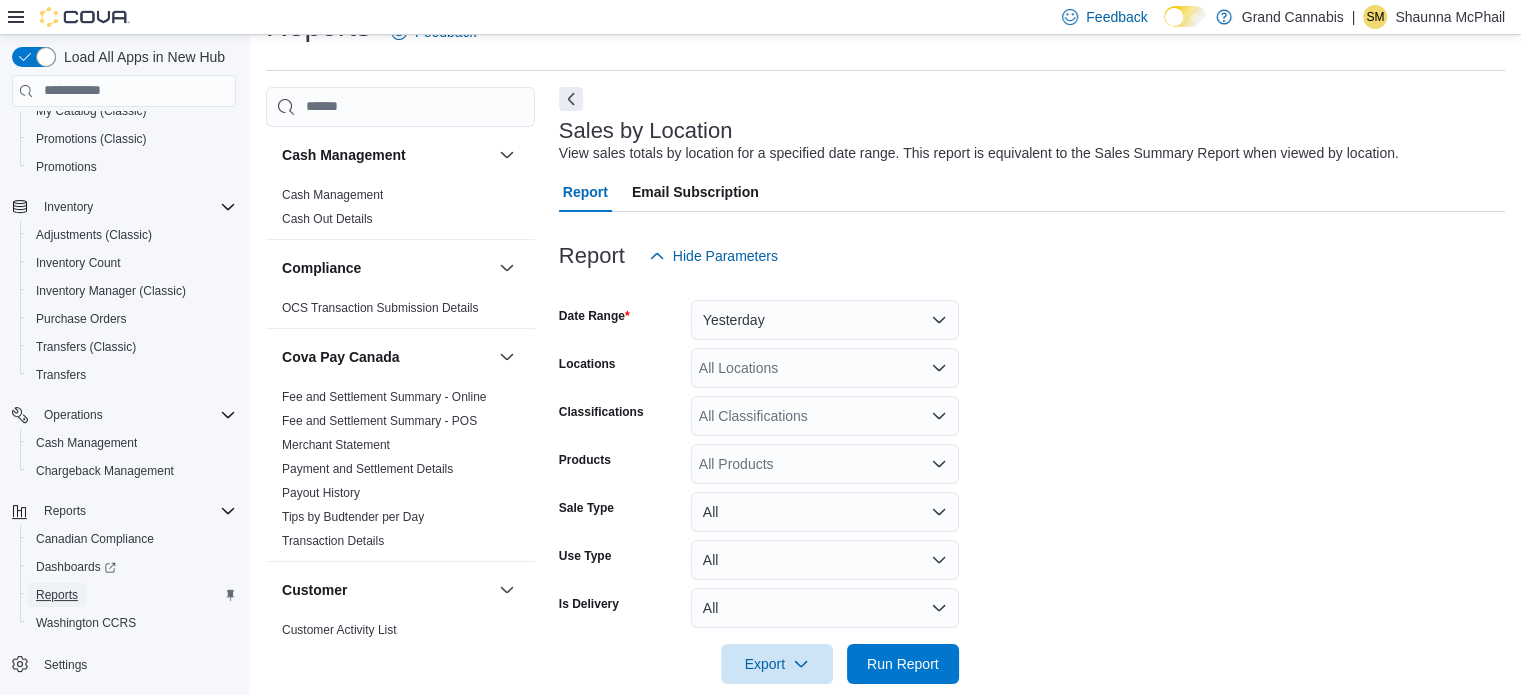 scroll, scrollTop: 46, scrollLeft: 0, axis: vertical 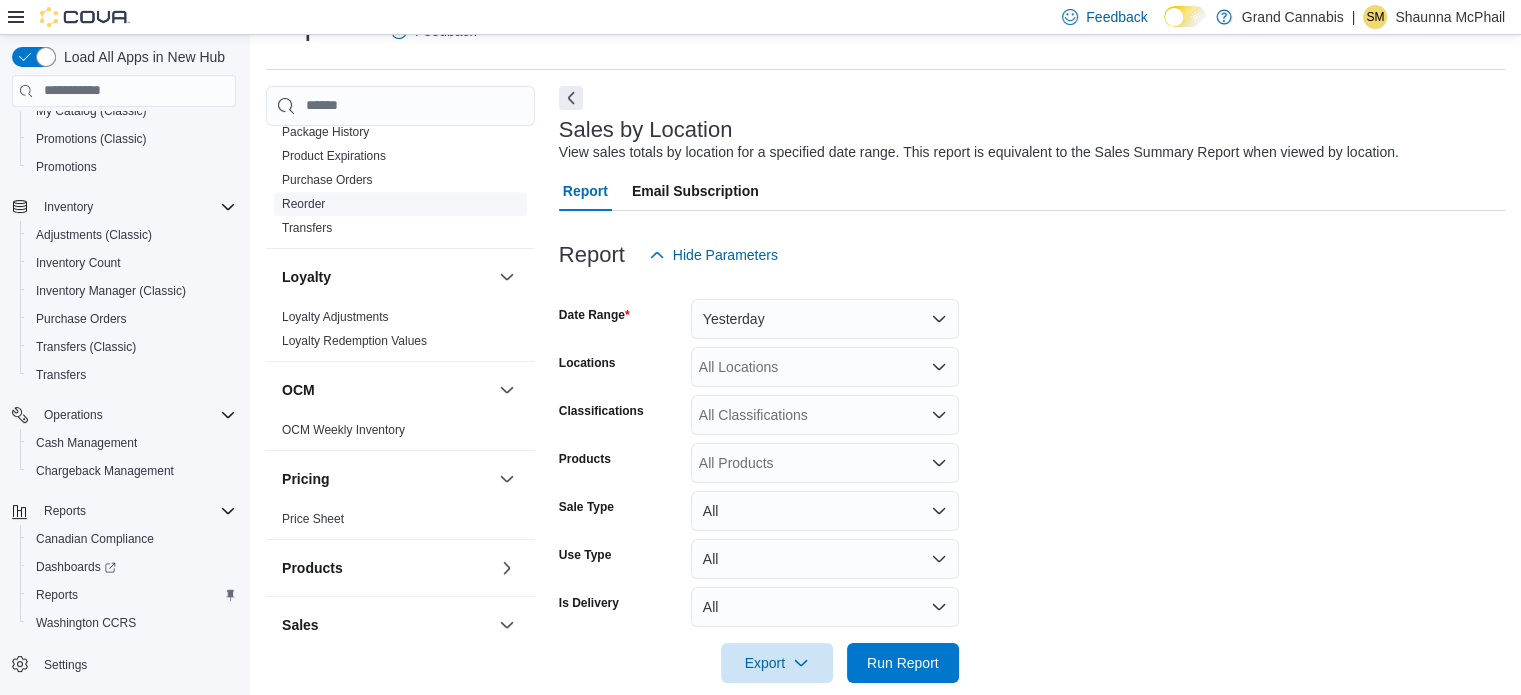 click on "Reorder" at bounding box center (303, 204) 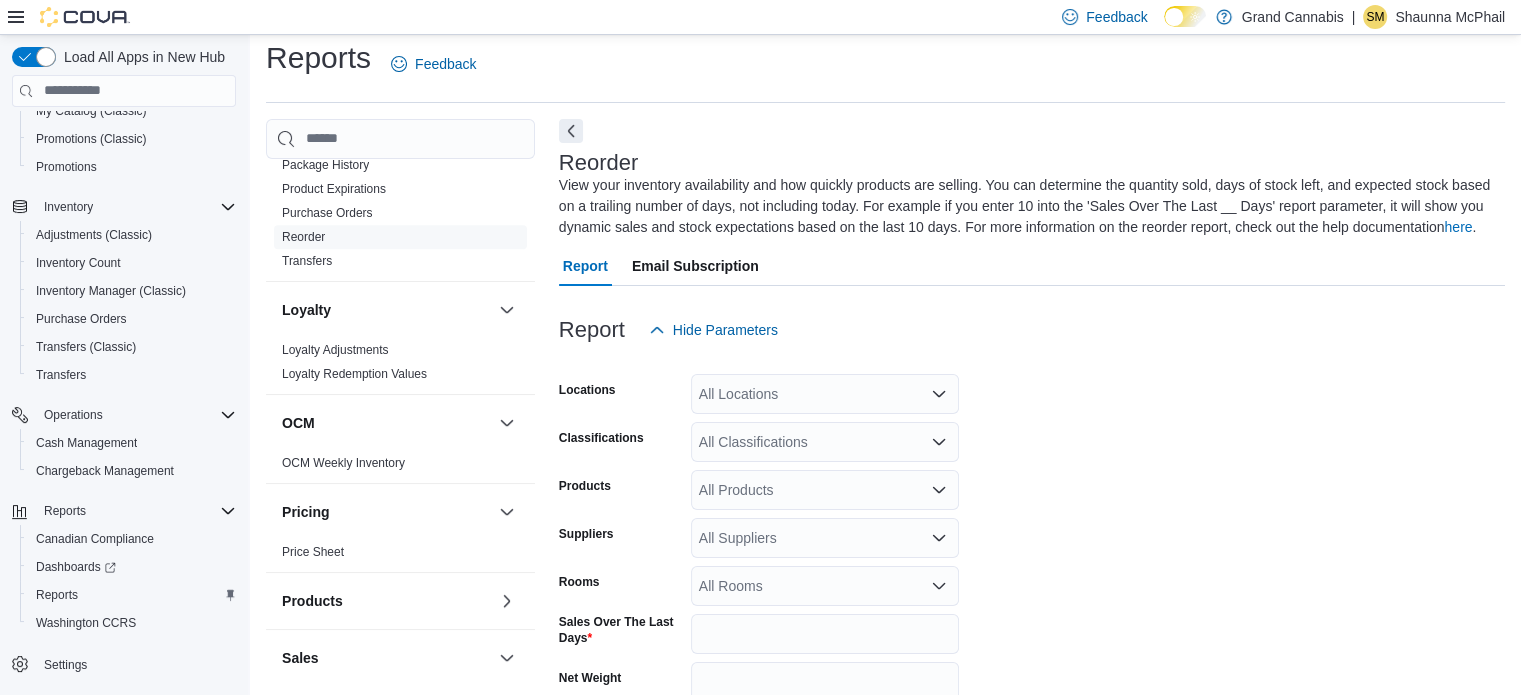 scroll, scrollTop: 88, scrollLeft: 0, axis: vertical 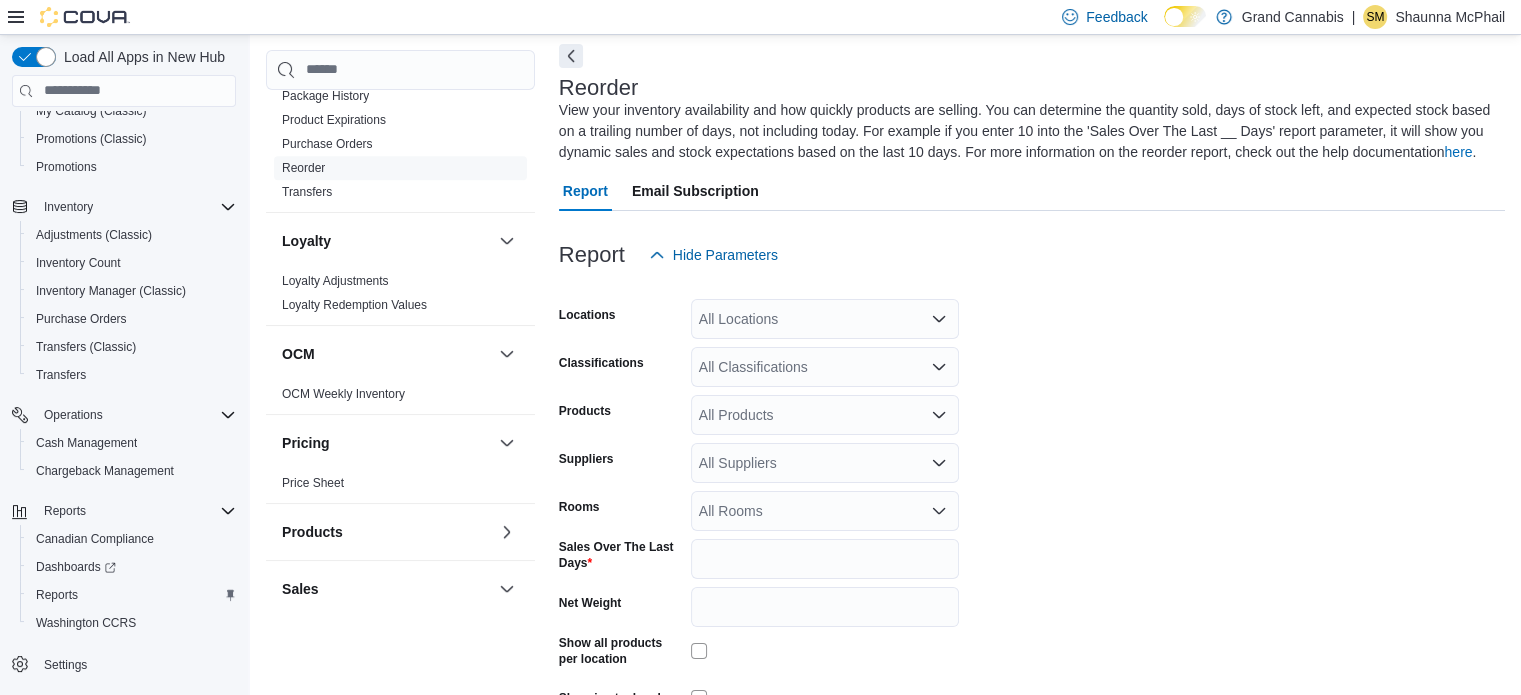 click on "All Locations" at bounding box center (825, 319) 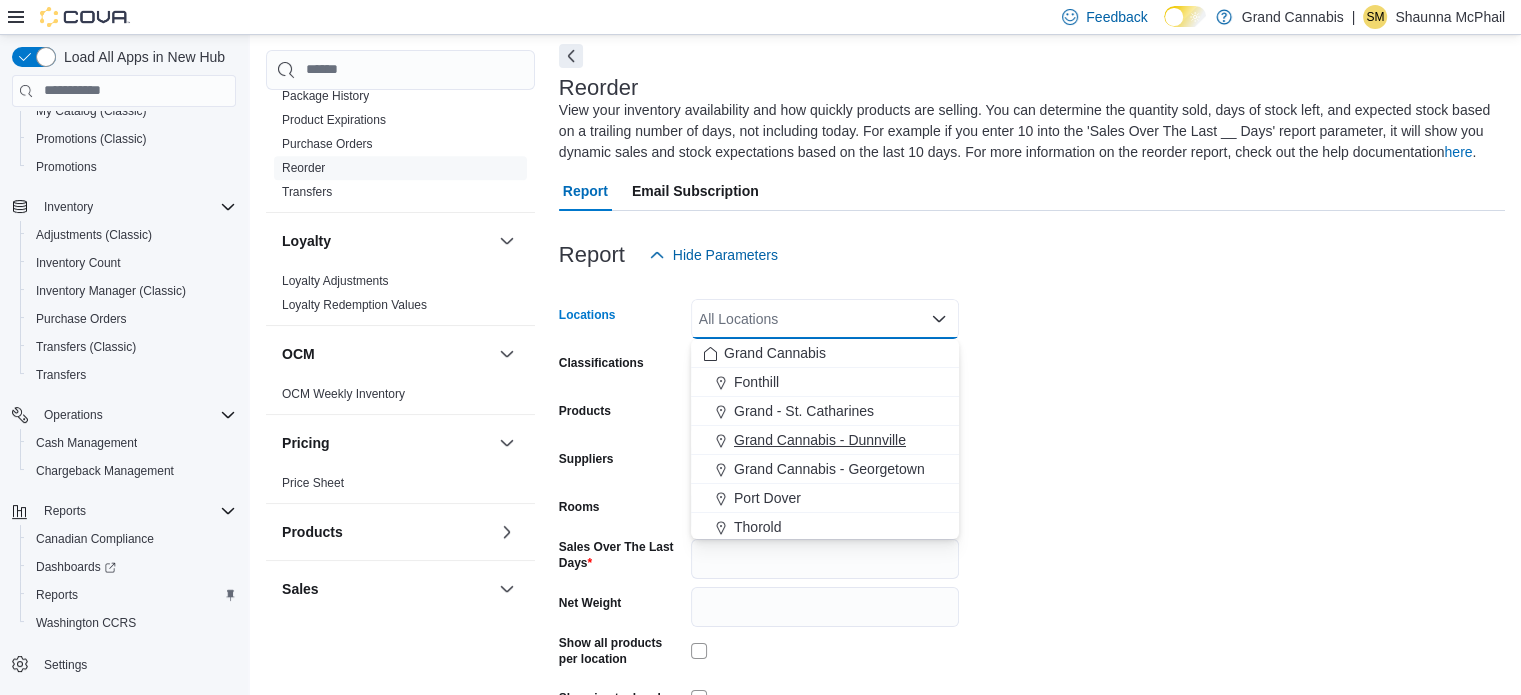 click on "Grand Cannabis - Dunnville" at bounding box center [820, 440] 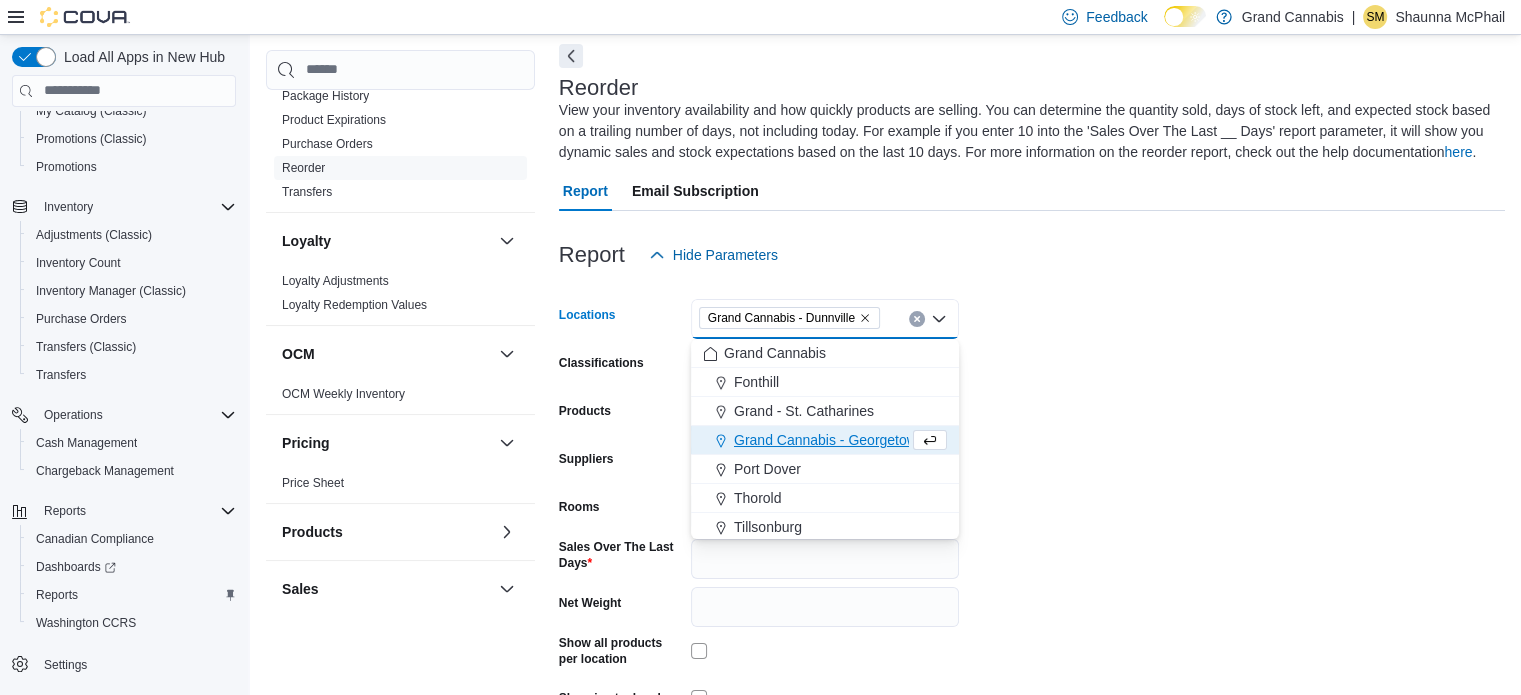 click on "Locations Grand Cannabis - Dunnville Combo box. Selected. Grand Cannabis - Dunnville. Press Backspace to delete Grand Cannabis - Dunnville. Combo box input. All Locations. Type some text or, to display a list of choices, press Down Arrow. To exit the list of choices, press Escape. Classifications All Classifications Products All Products Suppliers All Suppliers Rooms All Rooms Sales Over The Last Days * Net Weight Show all products per location Show in stock only Export  Run Report" at bounding box center [1032, 522] 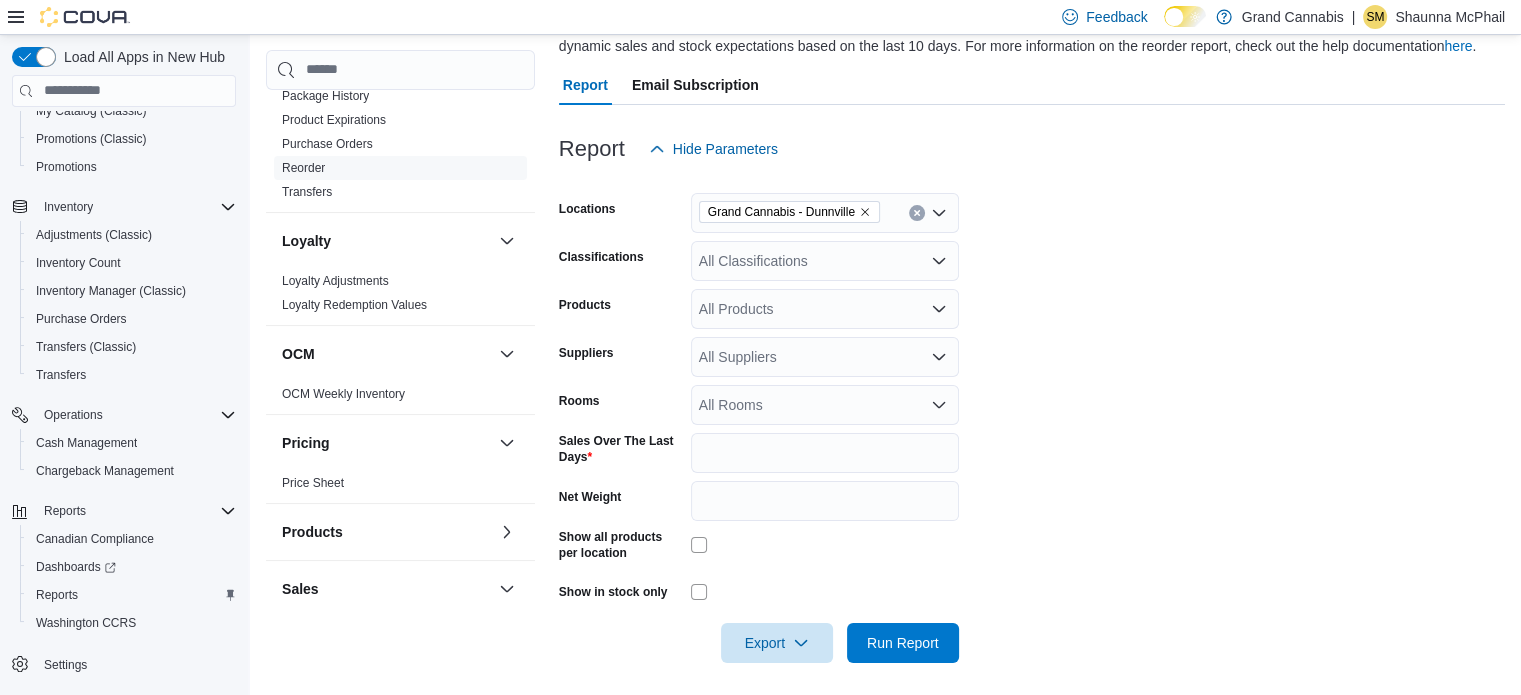 scroll, scrollTop: 201, scrollLeft: 0, axis: vertical 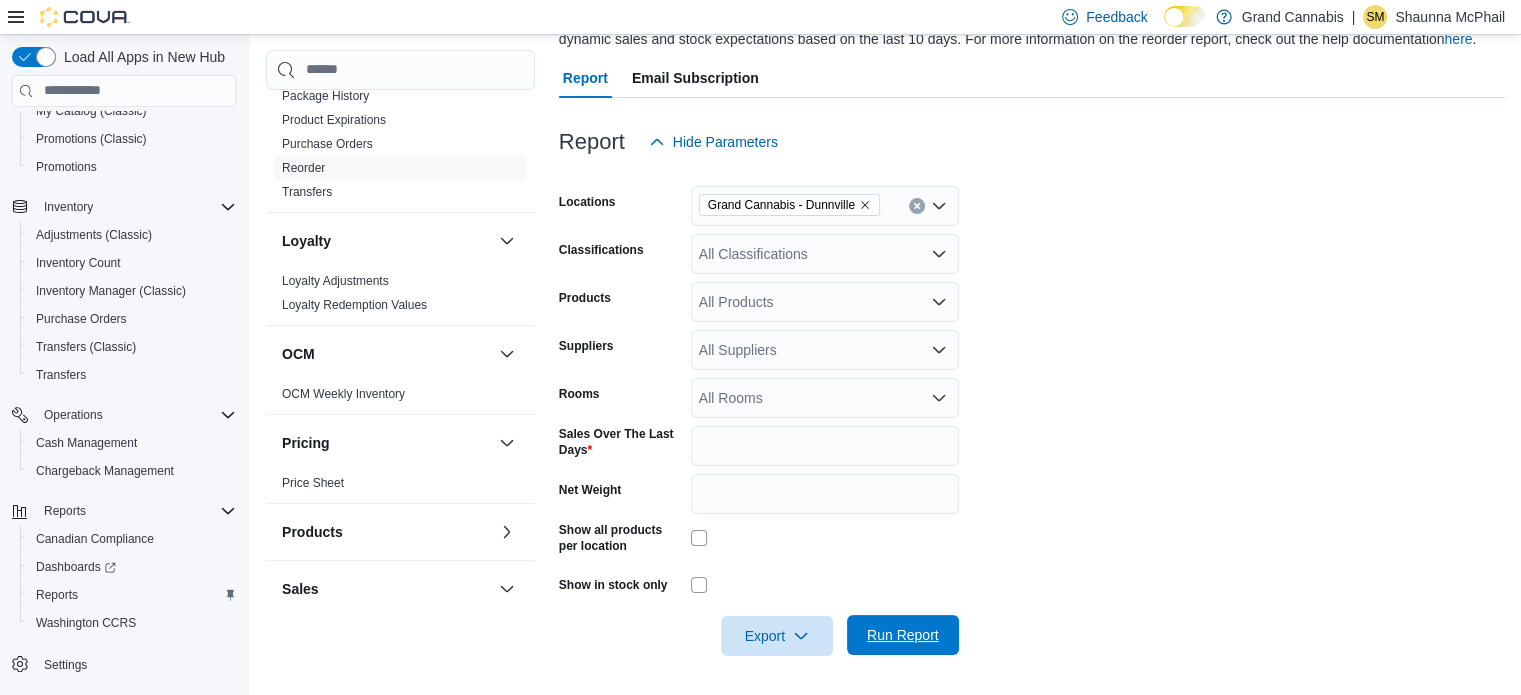 click on "Run Report" at bounding box center (903, 635) 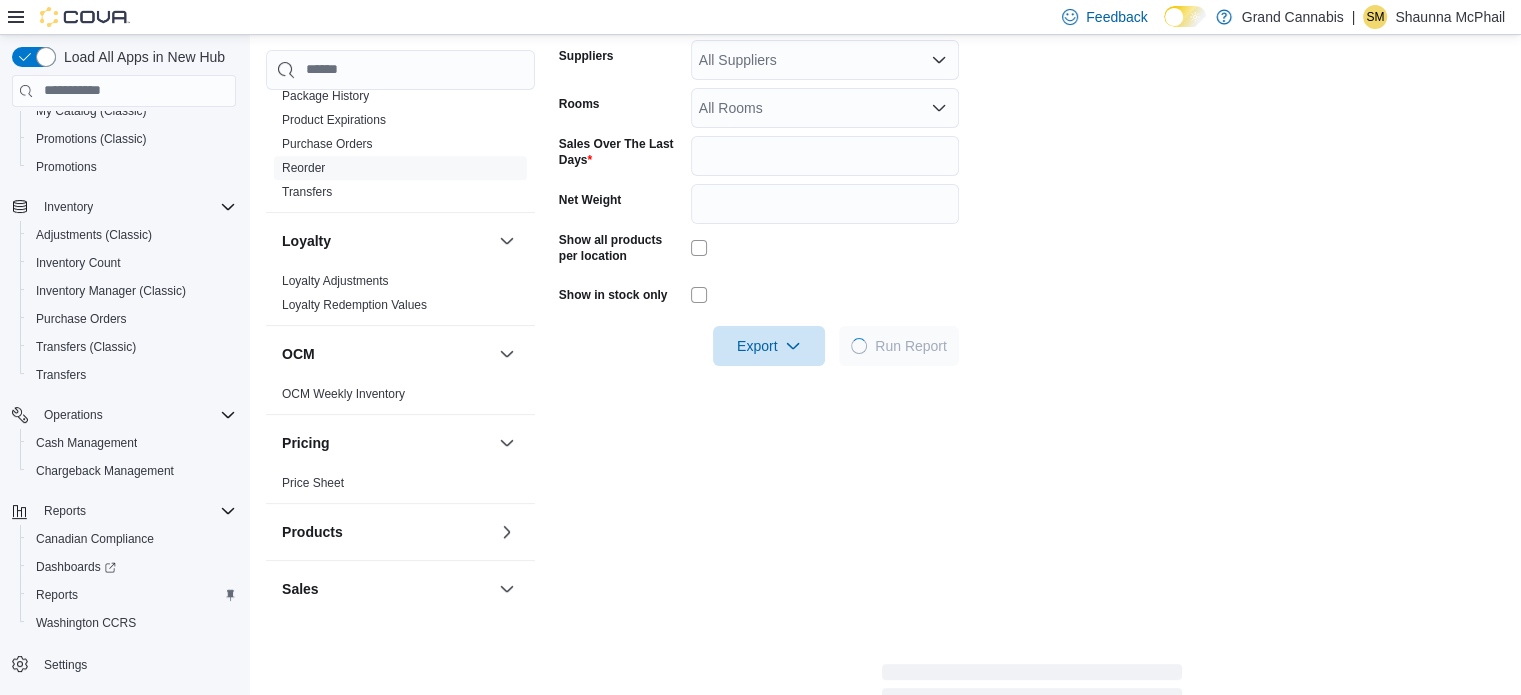 scroll, scrollTop: 501, scrollLeft: 0, axis: vertical 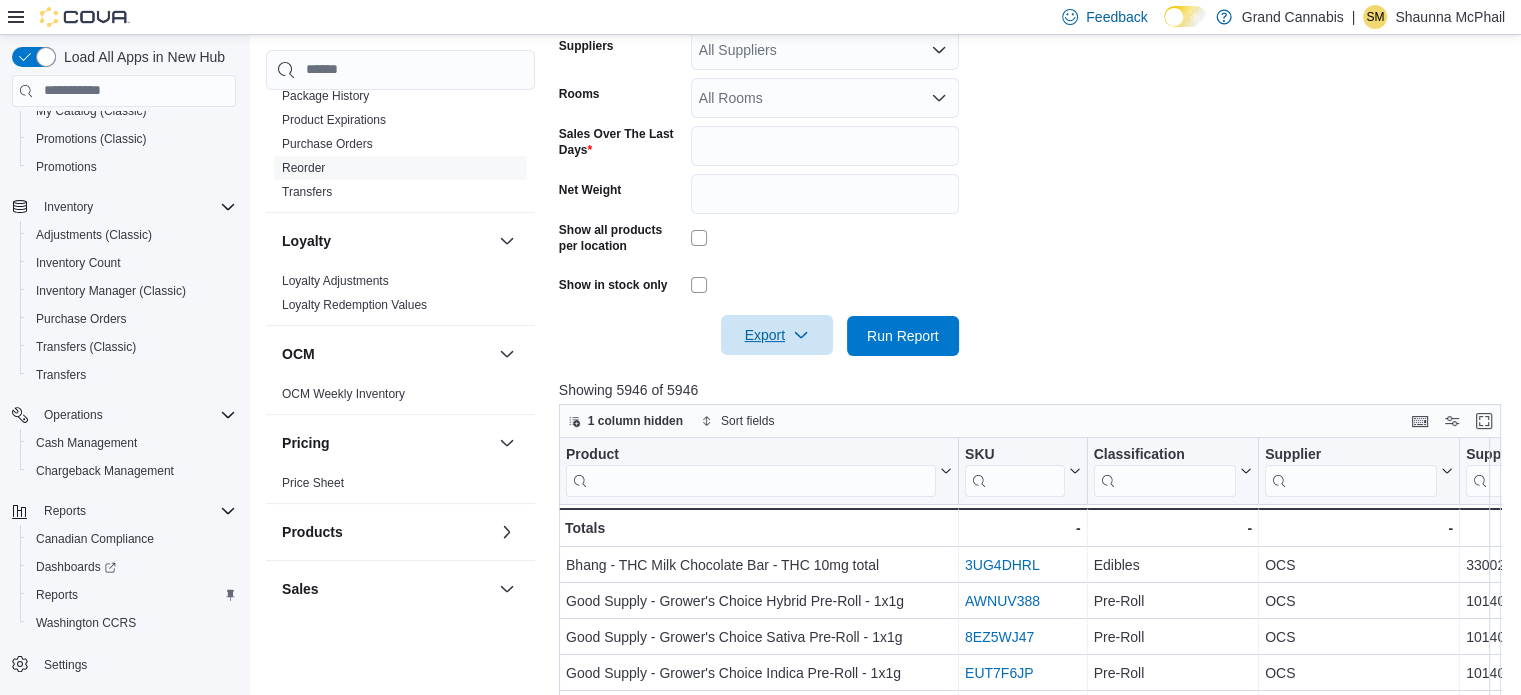 click on "Export" at bounding box center (777, 335) 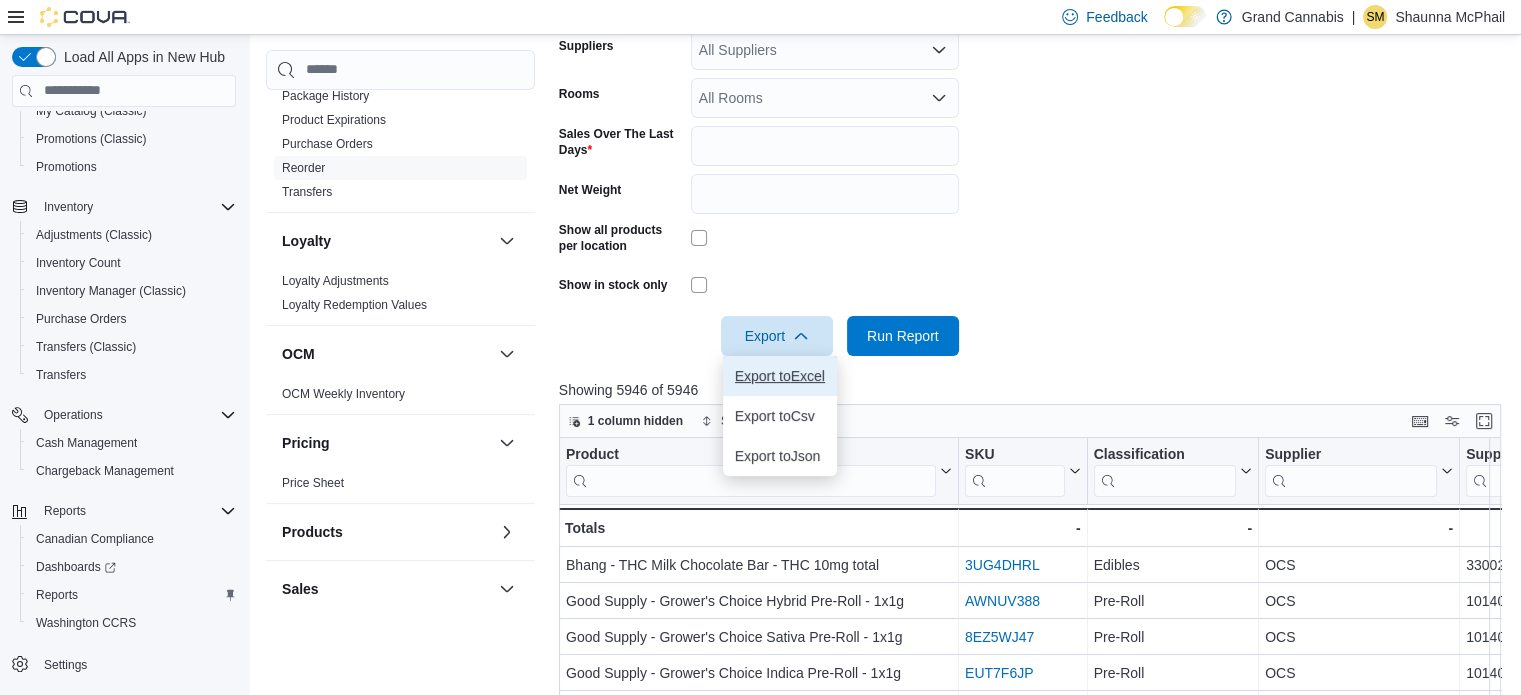 click on "Export to  Excel" at bounding box center (780, 376) 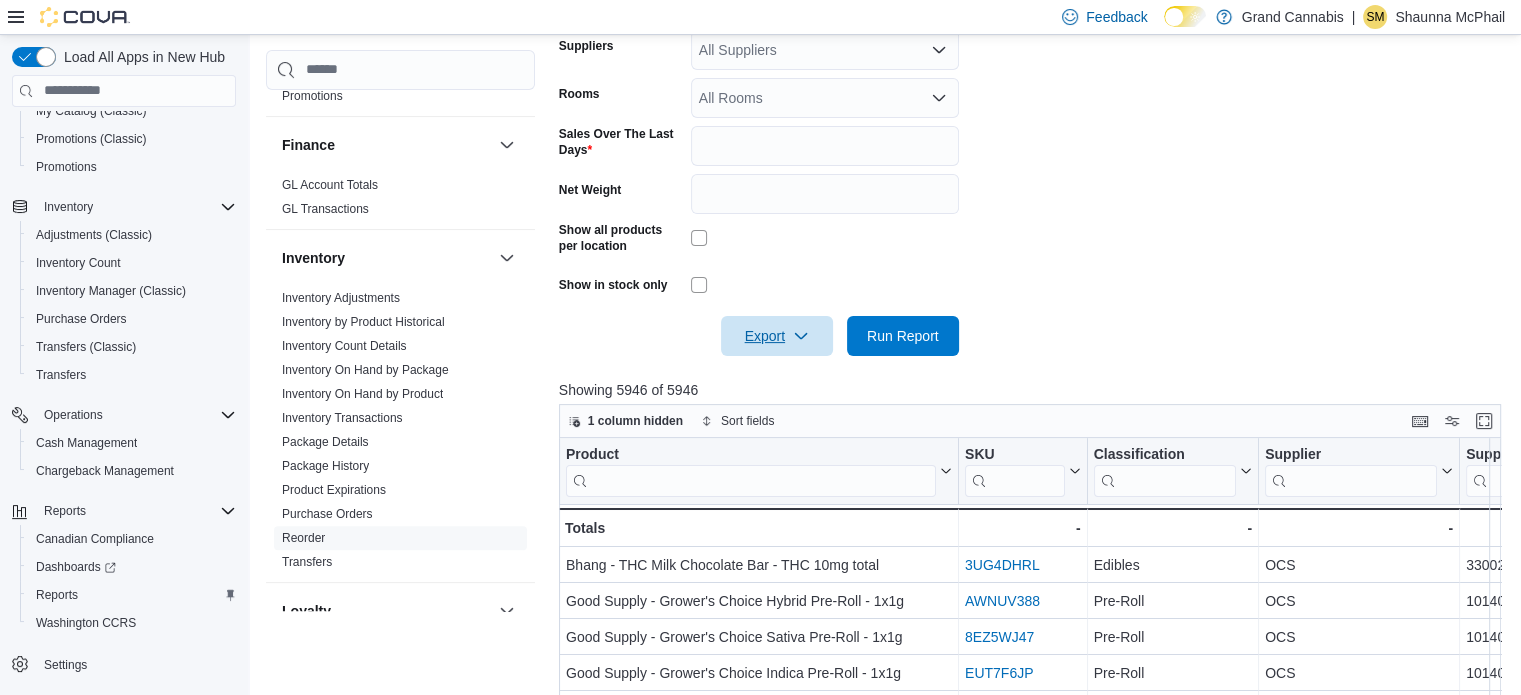scroll, scrollTop: 700, scrollLeft: 0, axis: vertical 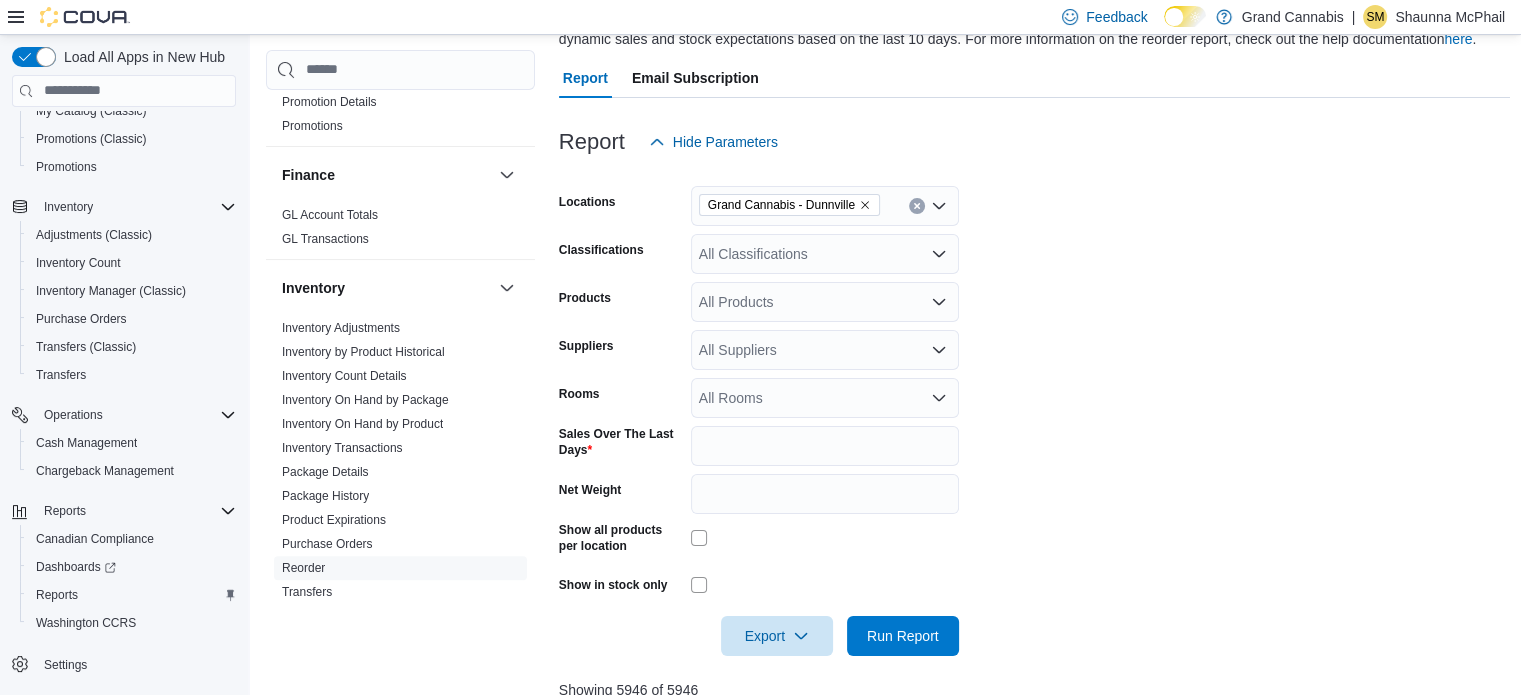click 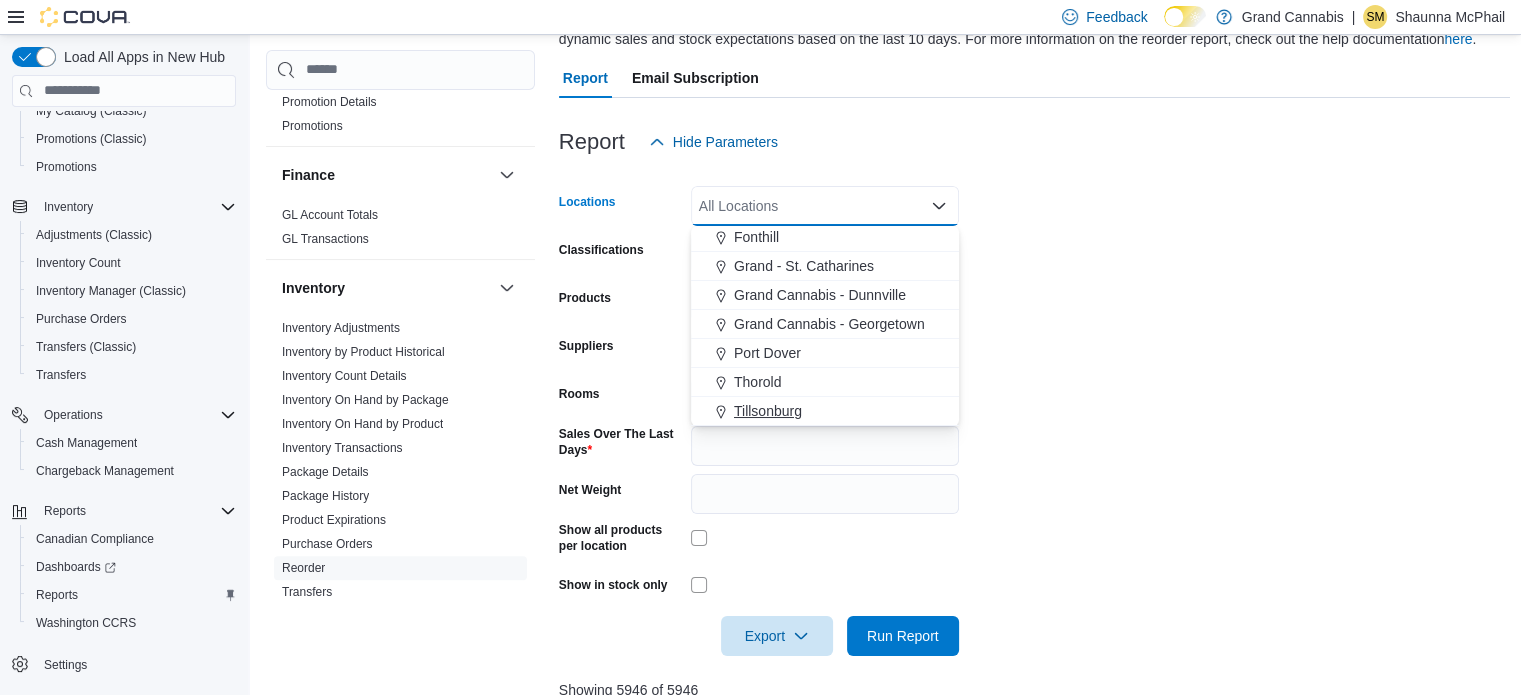 click on "Tillsonburg" at bounding box center (768, 411) 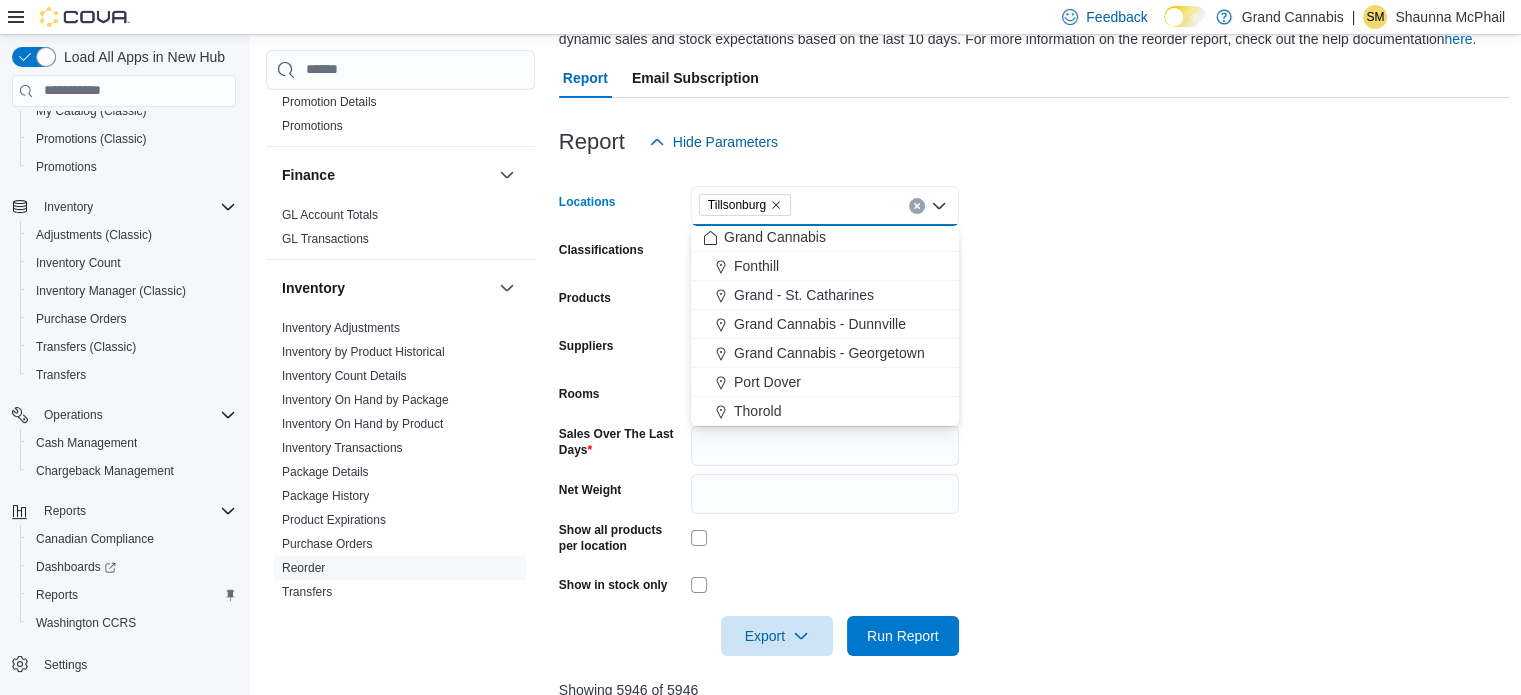 scroll, scrollTop: 3, scrollLeft: 0, axis: vertical 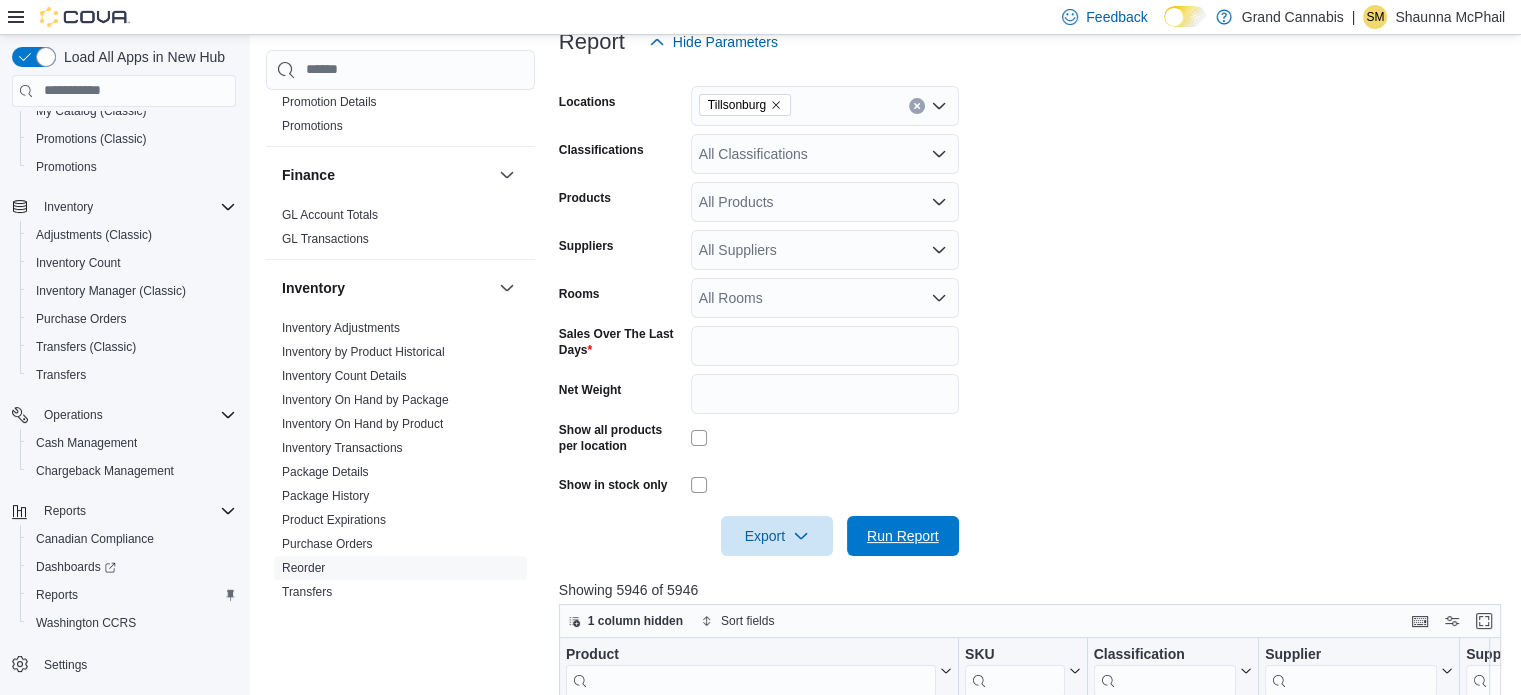 drag, startPoint x: 948, startPoint y: 547, endPoint x: 994, endPoint y: 599, distance: 69.426216 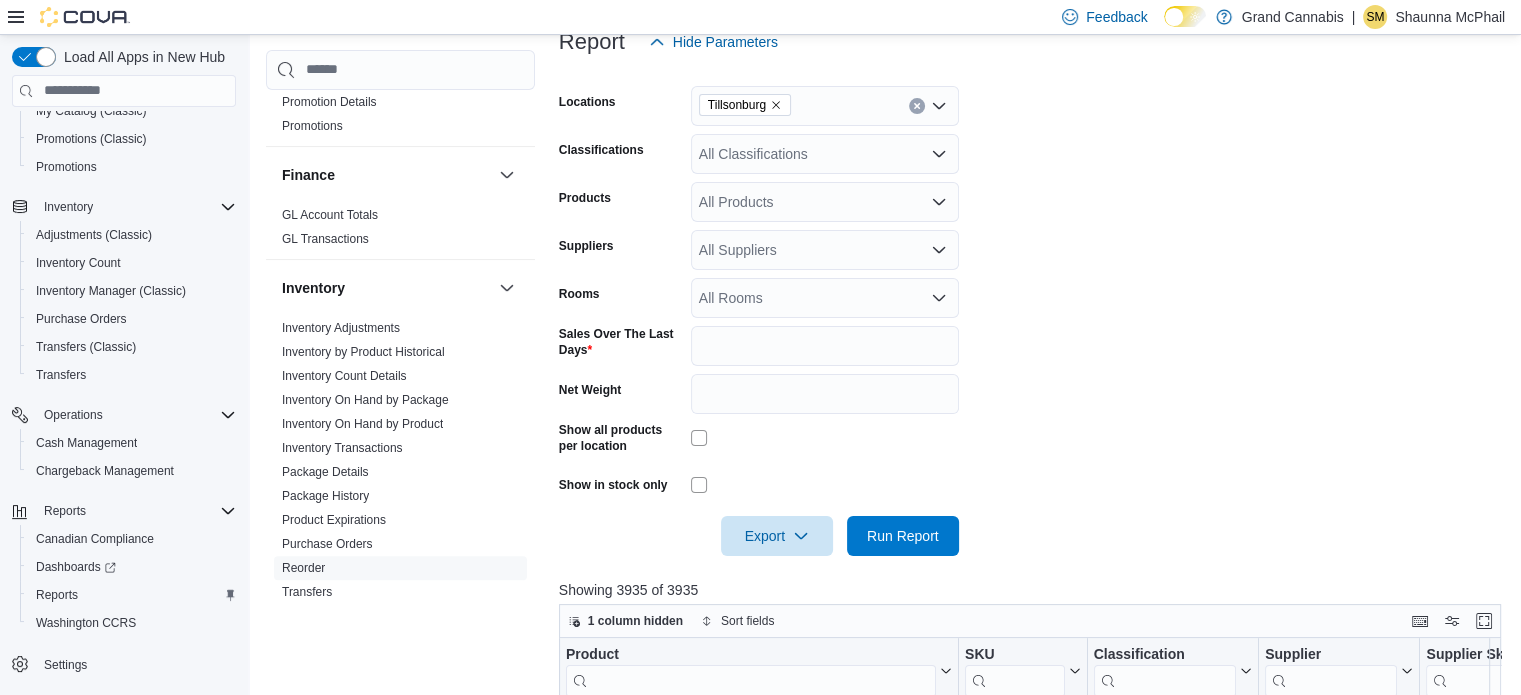 click at bounding box center [1035, 508] 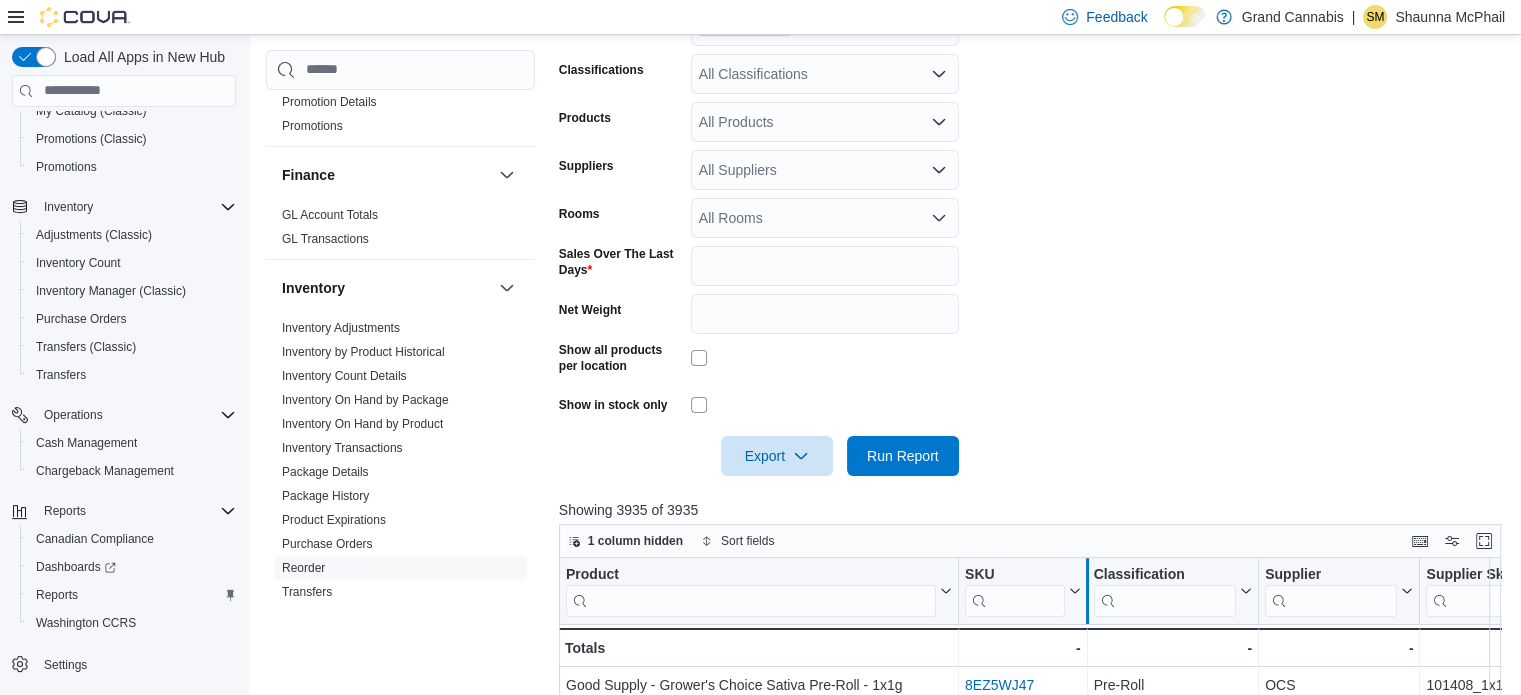 scroll, scrollTop: 501, scrollLeft: 0, axis: vertical 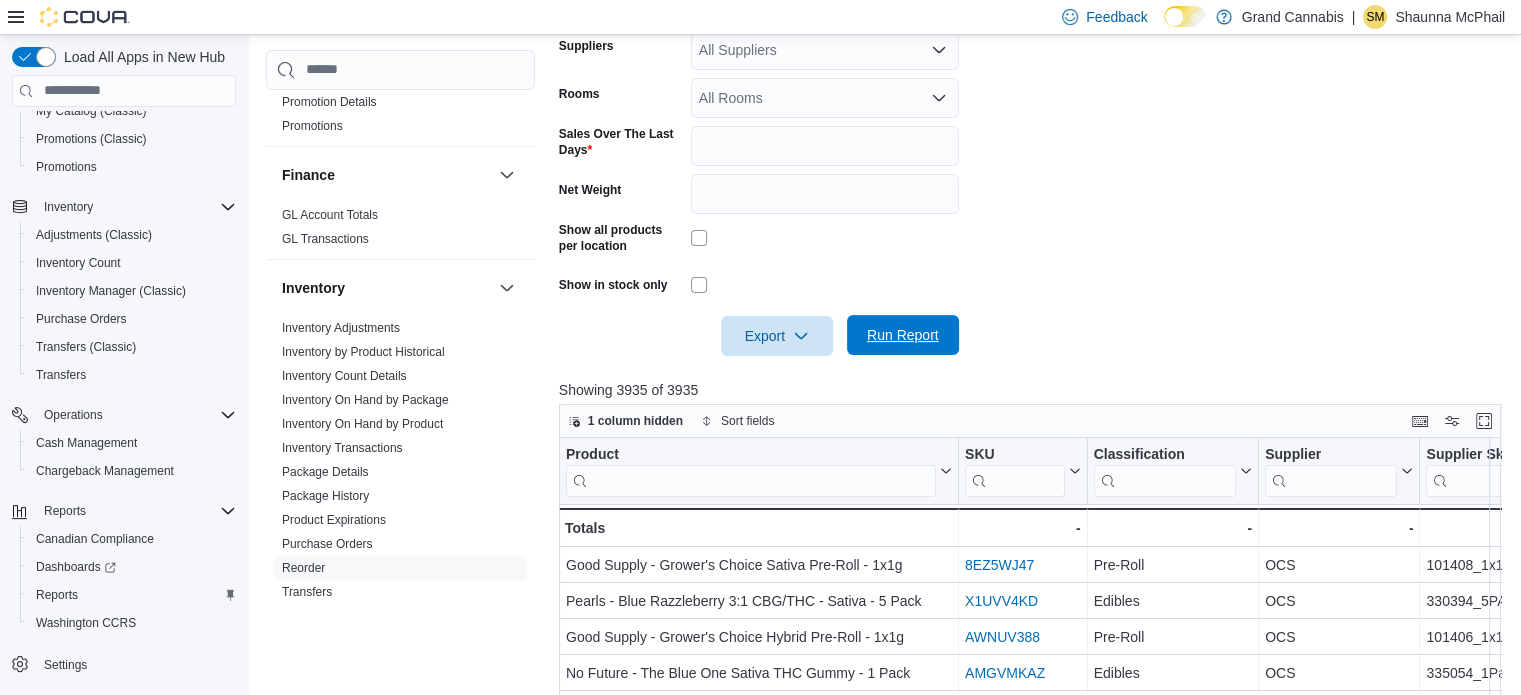 click on "Run Report" at bounding box center [903, 335] 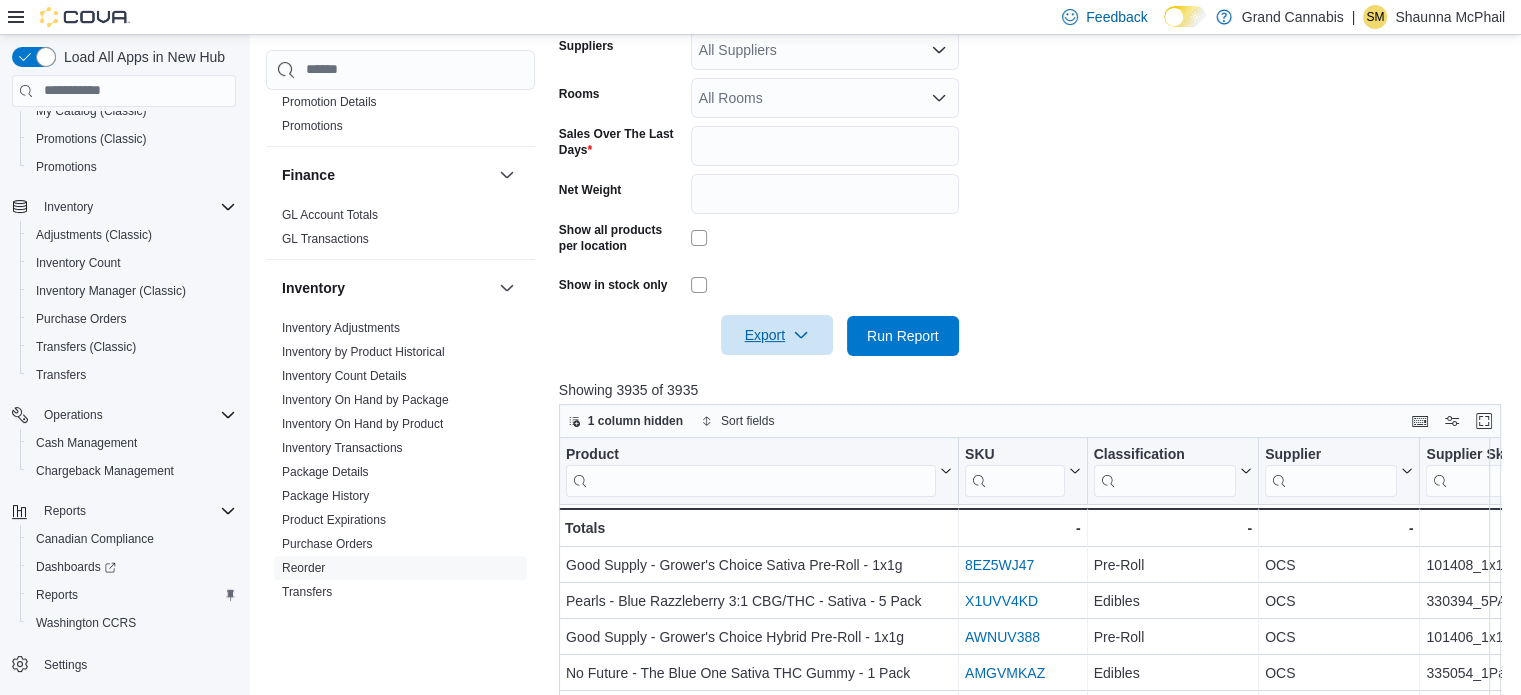 click on "Export" at bounding box center (777, 335) 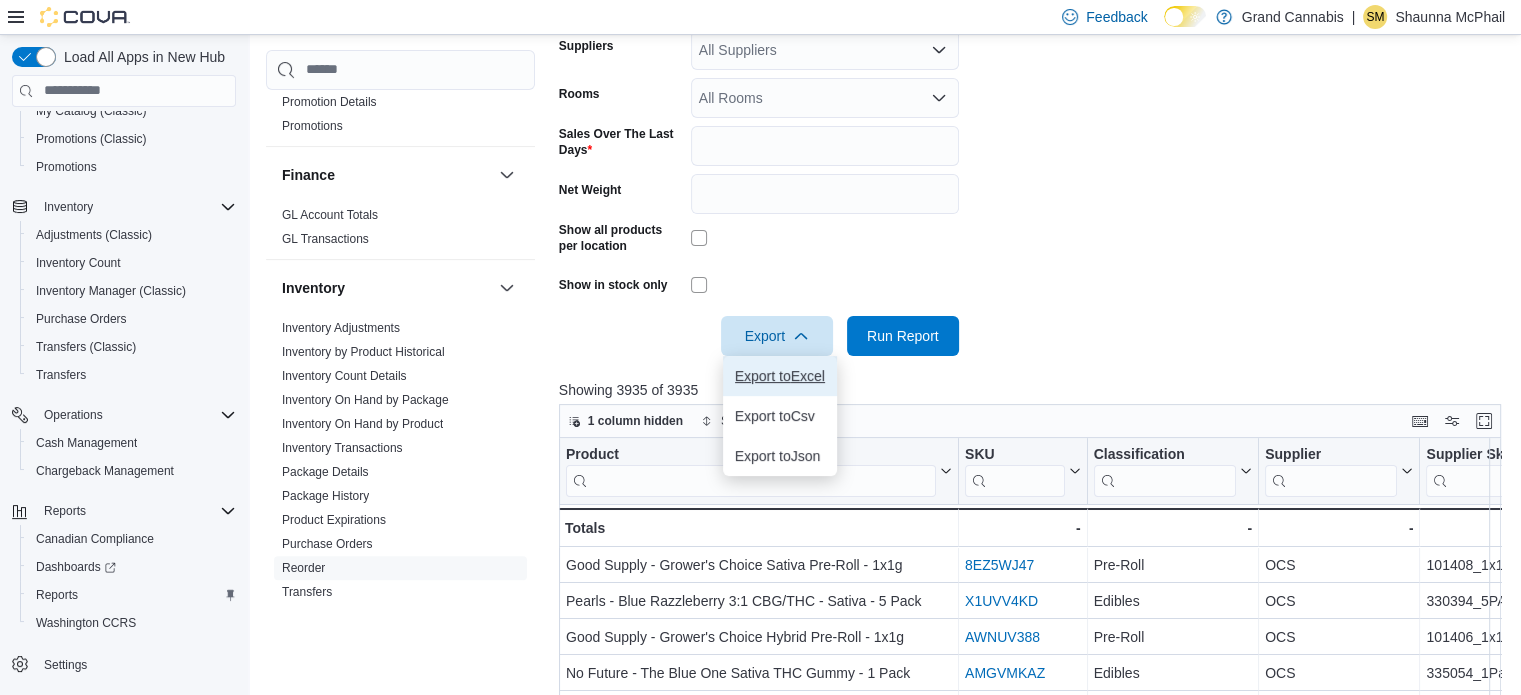 click on "Export to  Excel" at bounding box center (780, 376) 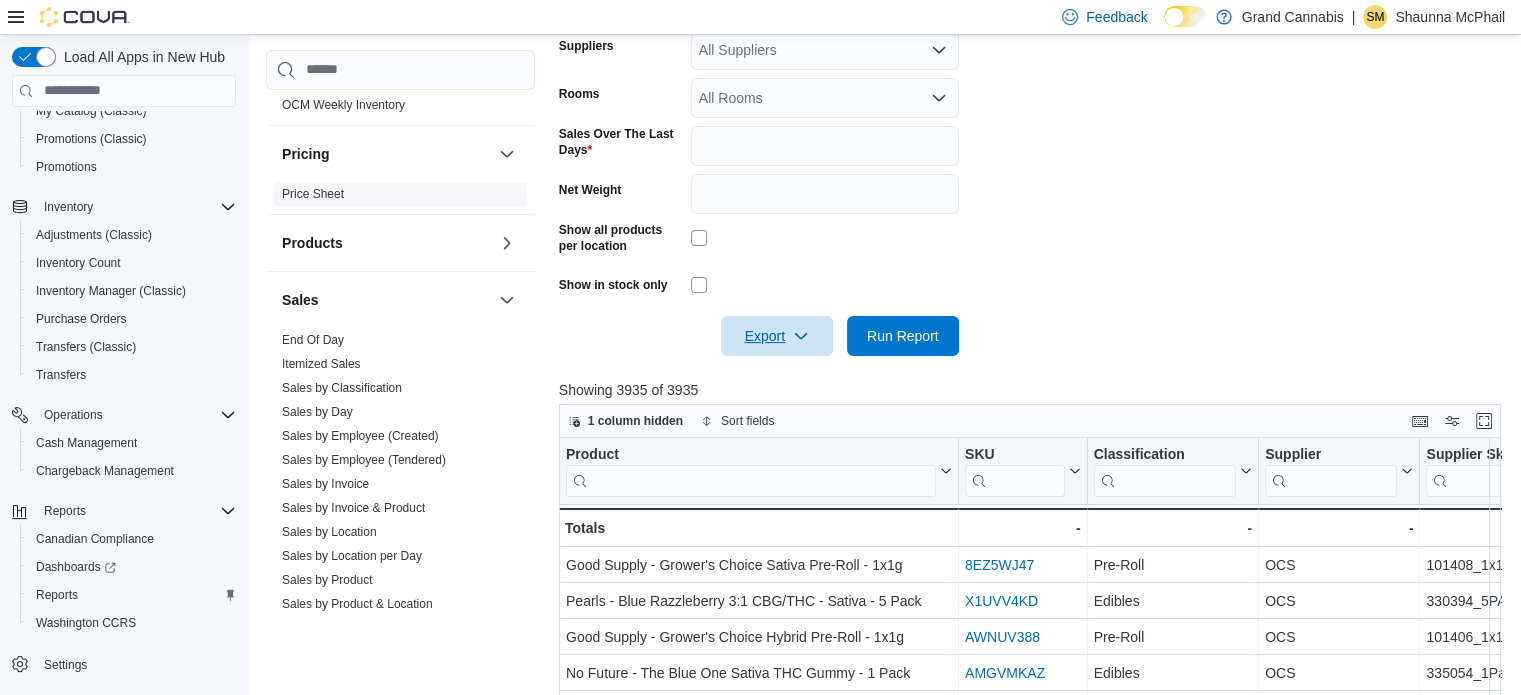 scroll, scrollTop: 1580, scrollLeft: 0, axis: vertical 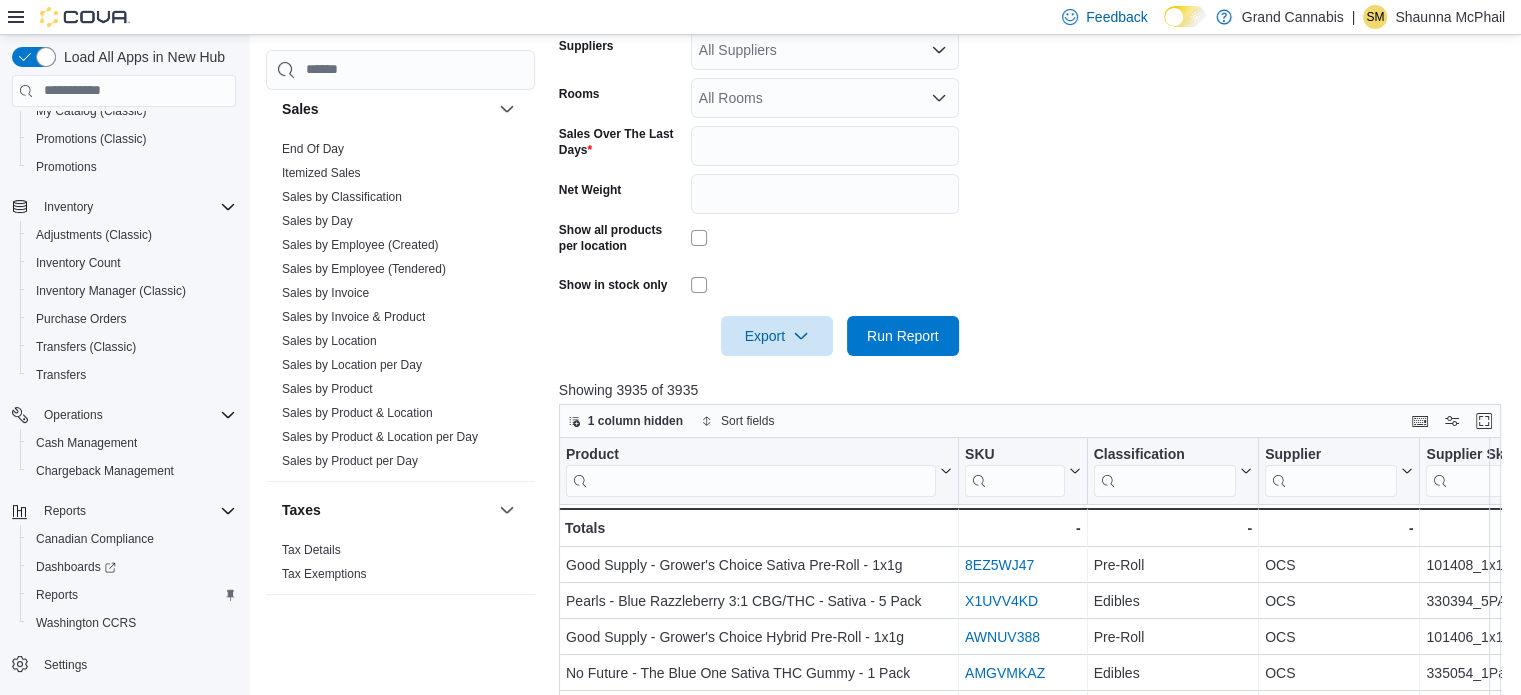 click on "Sales by Location" at bounding box center [329, 341] 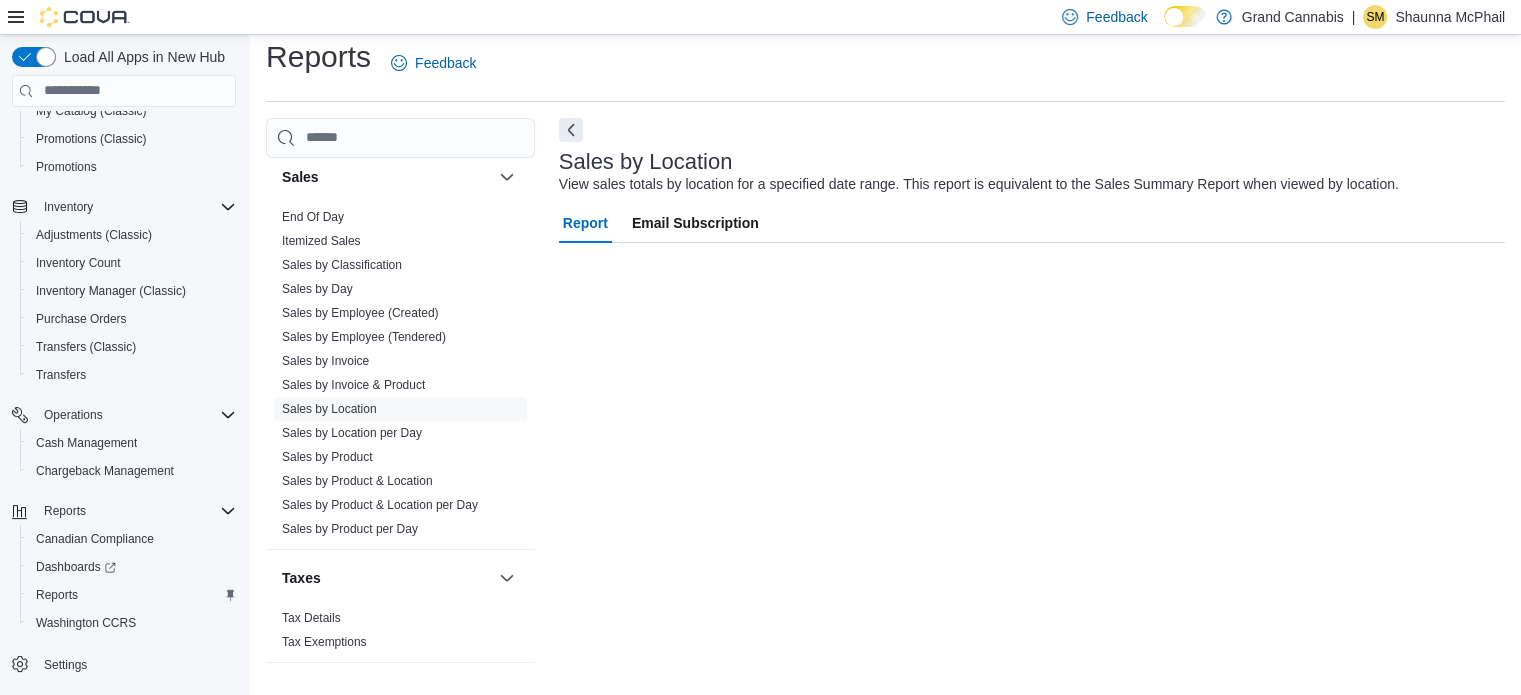 scroll, scrollTop: 13, scrollLeft: 0, axis: vertical 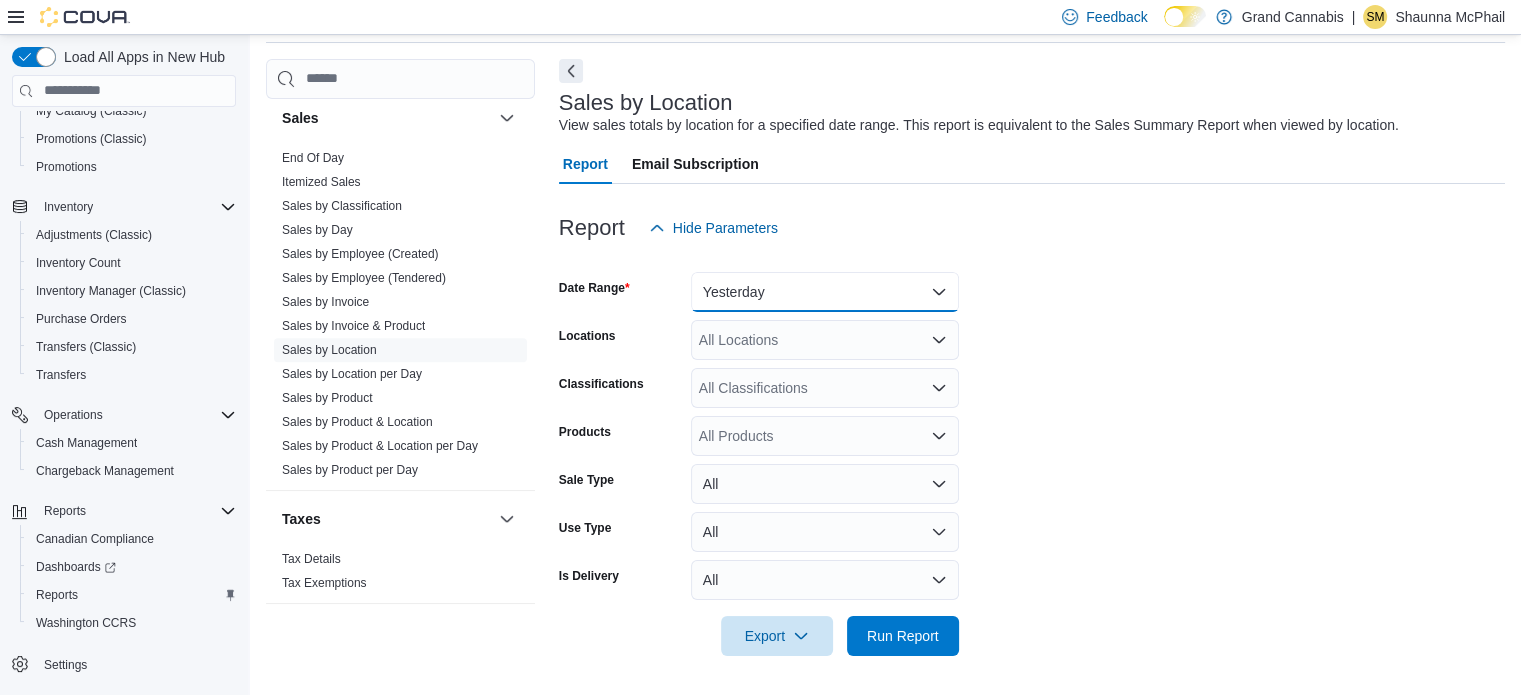 click on "Yesterday" at bounding box center (825, 292) 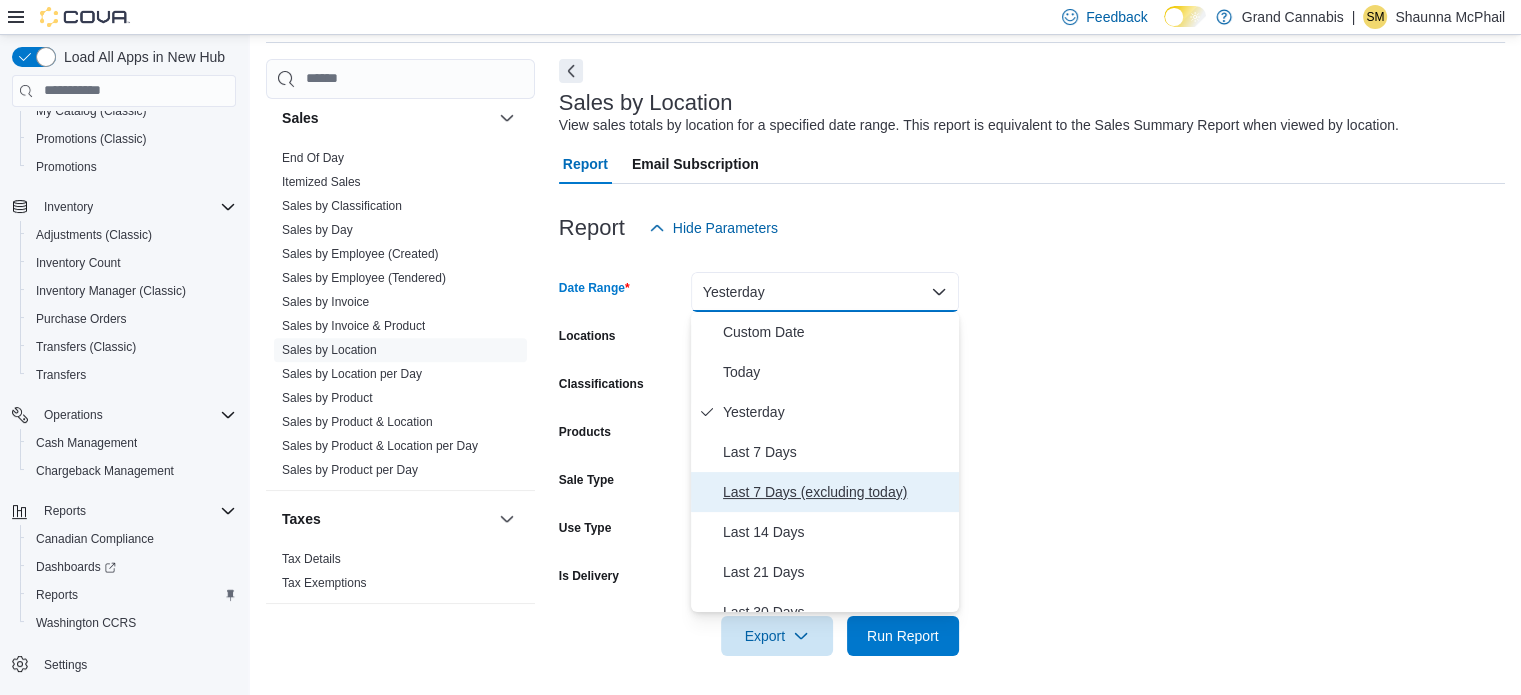 click on "Last 7 Days (excluding today)" at bounding box center [825, 492] 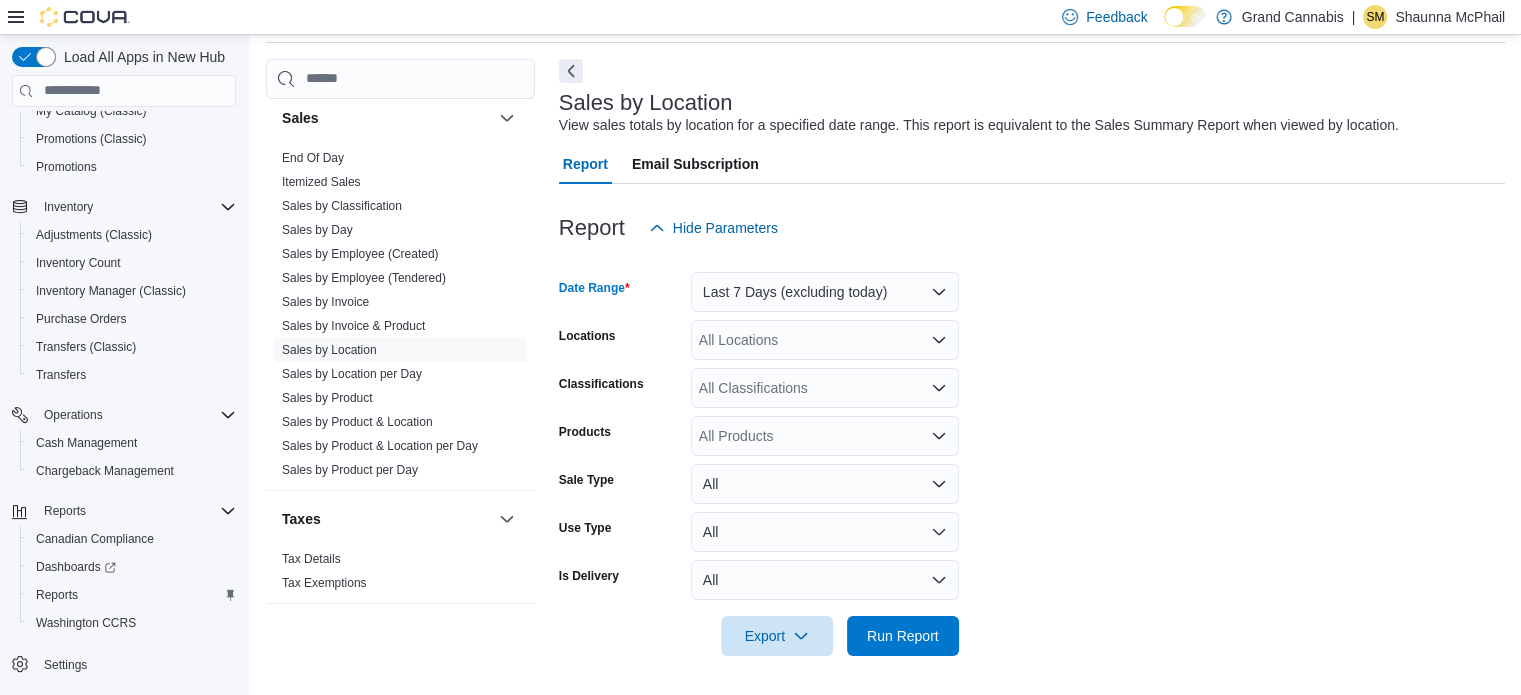 click on "All Locations" at bounding box center (825, 340) 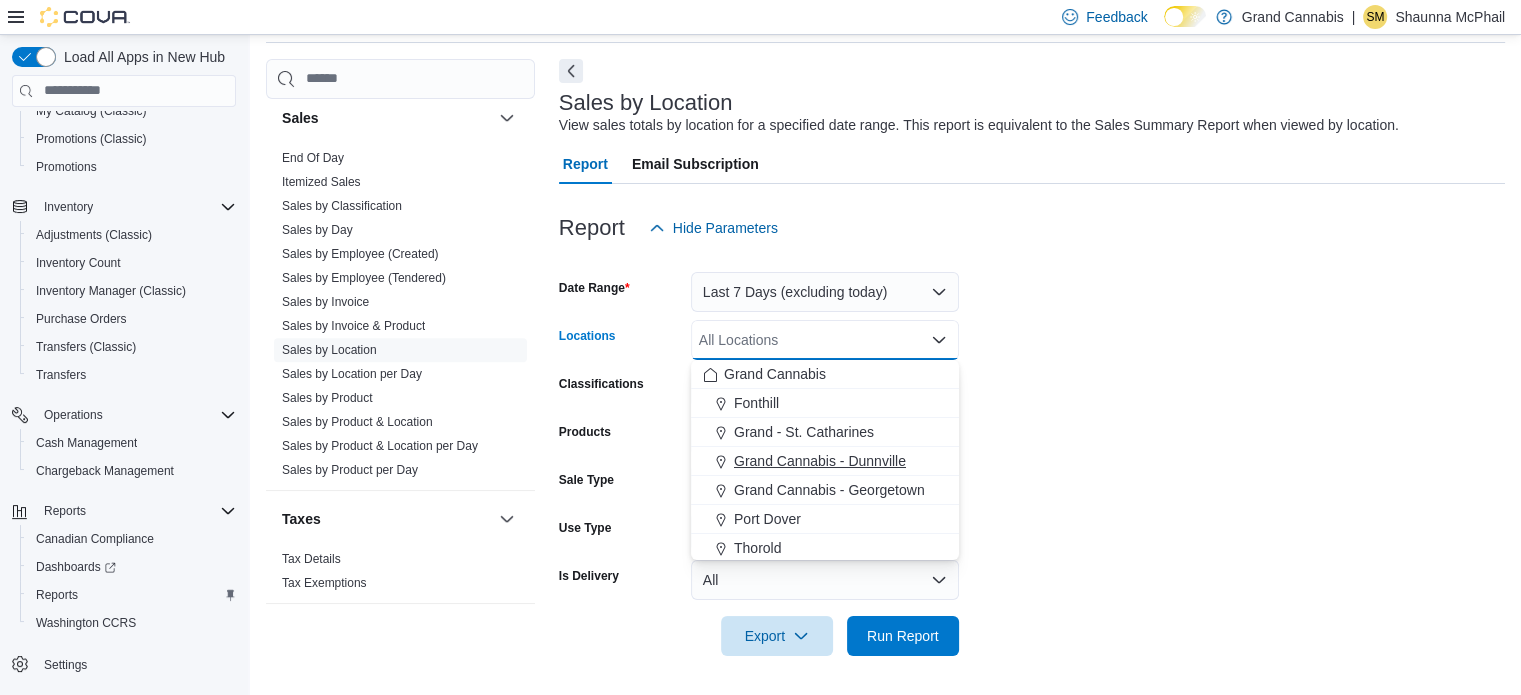 click on "Grand Cannabis - Dunnville" at bounding box center (820, 461) 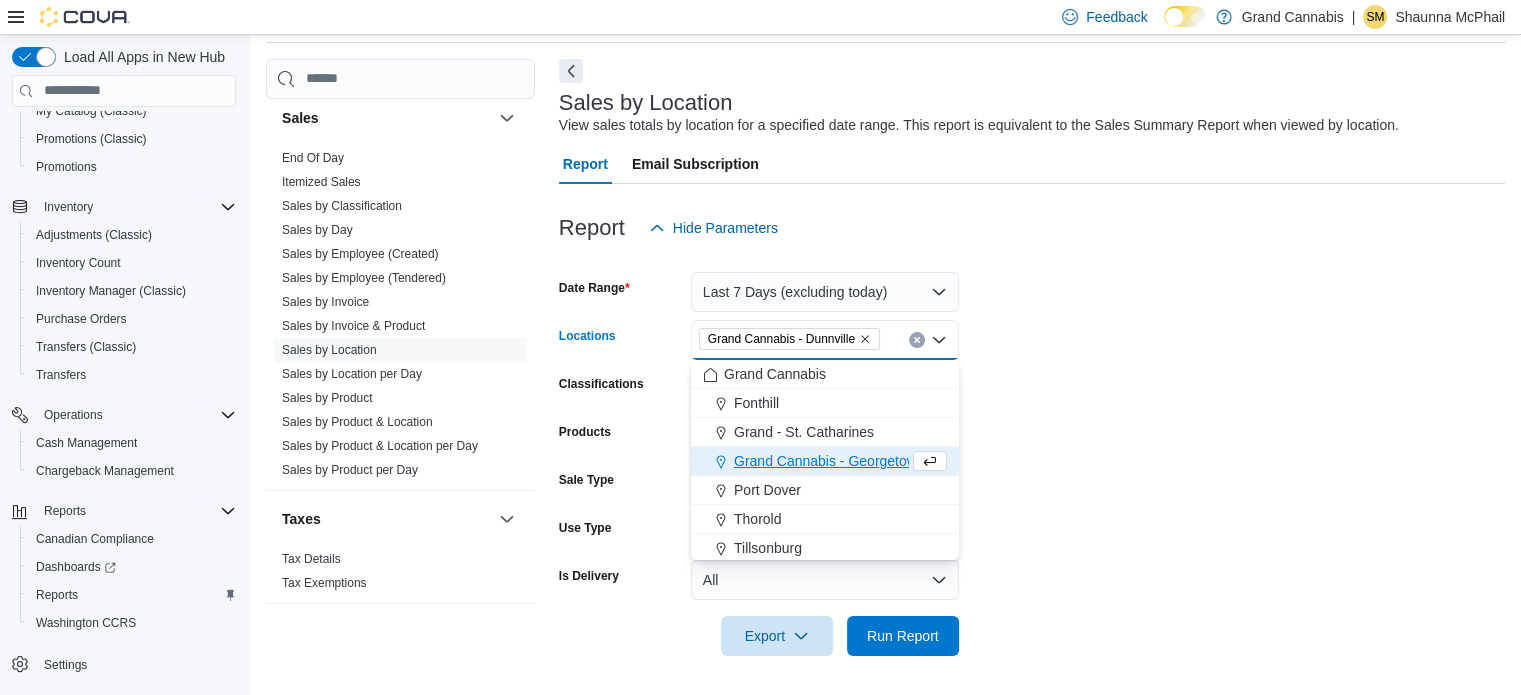 click on "Date Range Last 7 Days (excluding today) Locations Grand Cannabis - Dunnville Combo box. Selected. Grand Cannabis - Dunnville. Press Backspace to delete Grand Cannabis - Dunnville. Combo box input. All Locations. Type some text or, to display a list of choices, press Down Arrow. To exit the list of choices, press Escape. Classifications All Classifications Products All Products Sale Type All Use Type All Is Delivery All Export  Run Report" at bounding box center (1032, 452) 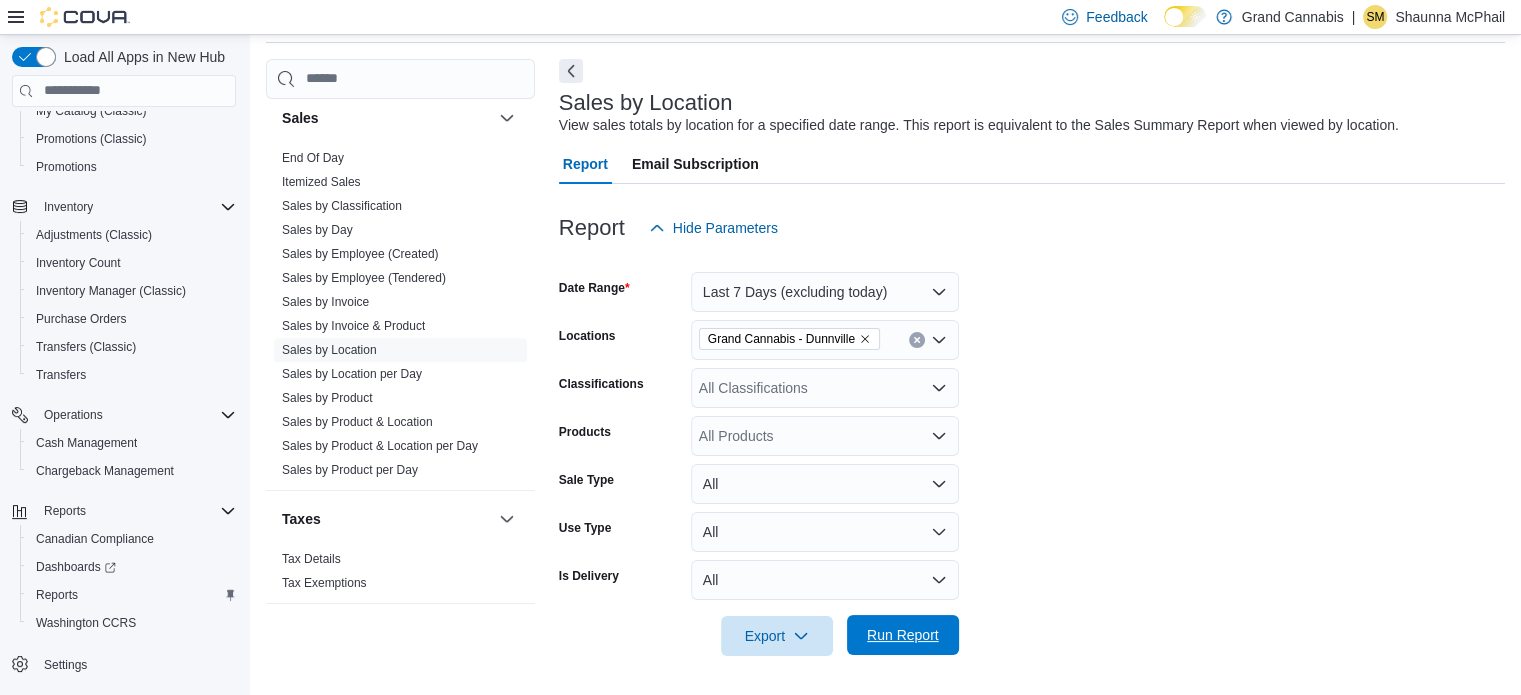 click on "Run Report" at bounding box center [903, 635] 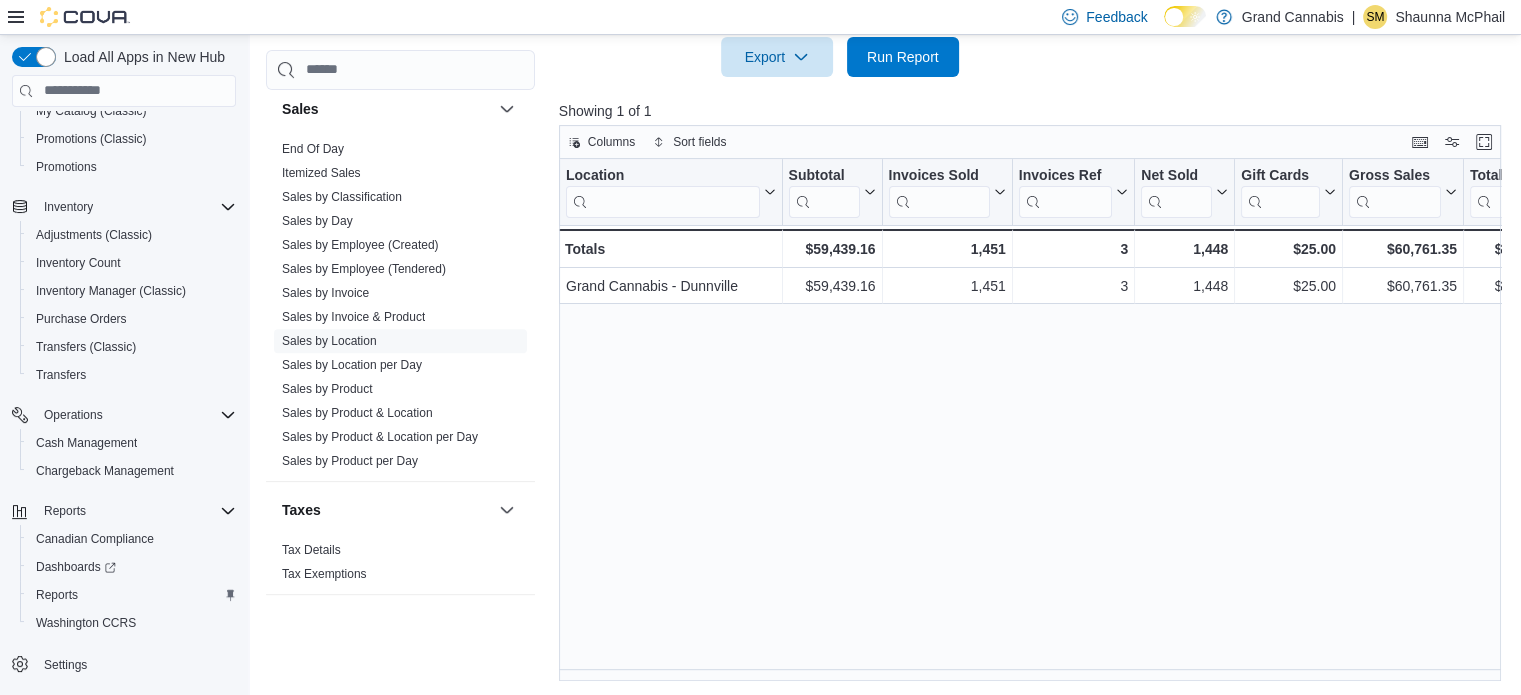 scroll, scrollTop: 653, scrollLeft: 0, axis: vertical 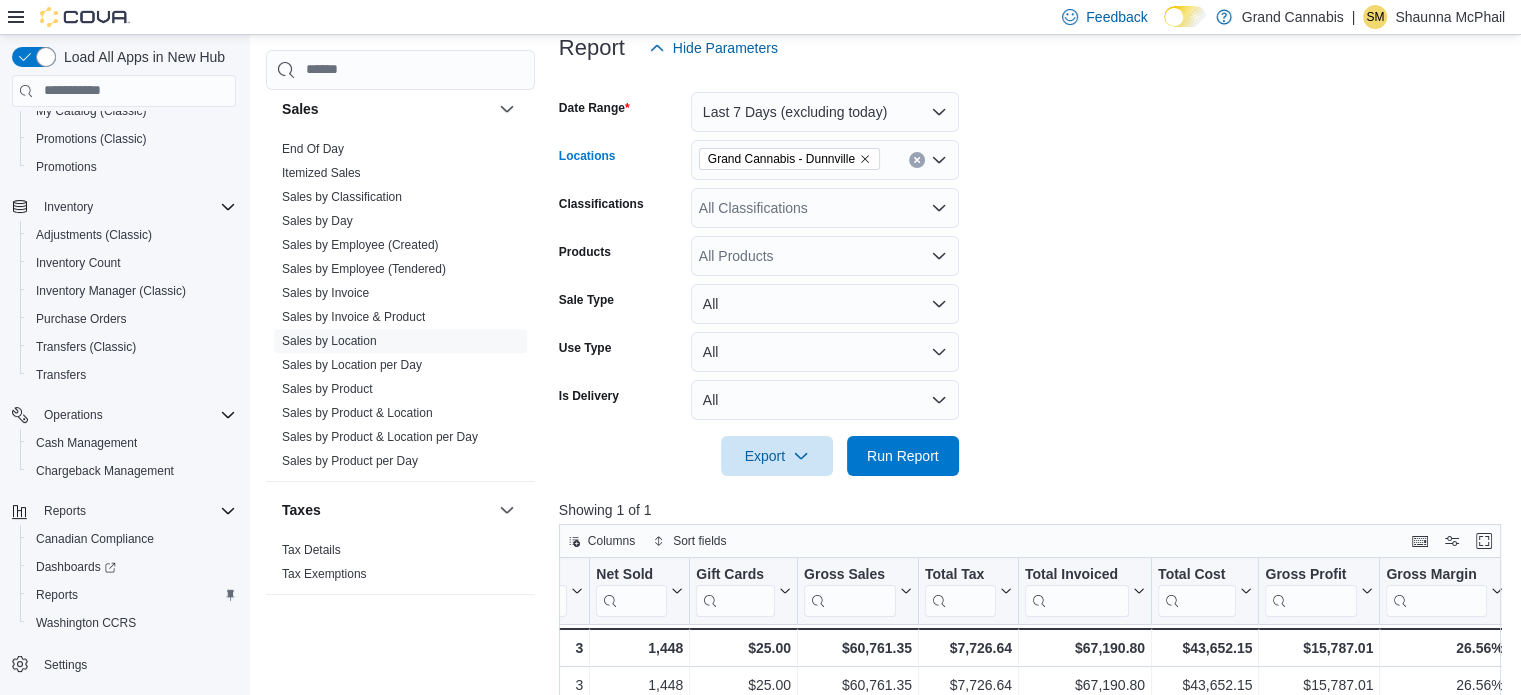 click on "Grand Cannabis - Dunnville" at bounding box center (825, 160) 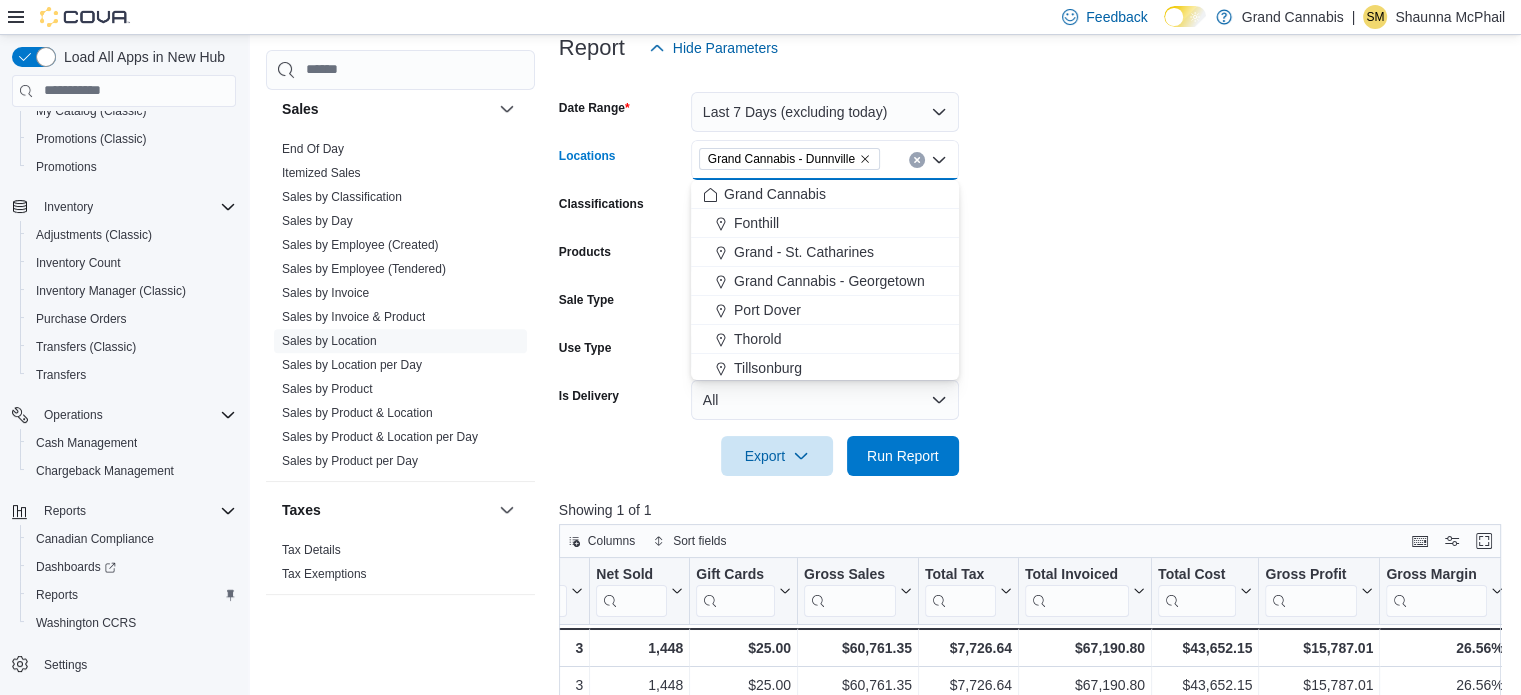 click 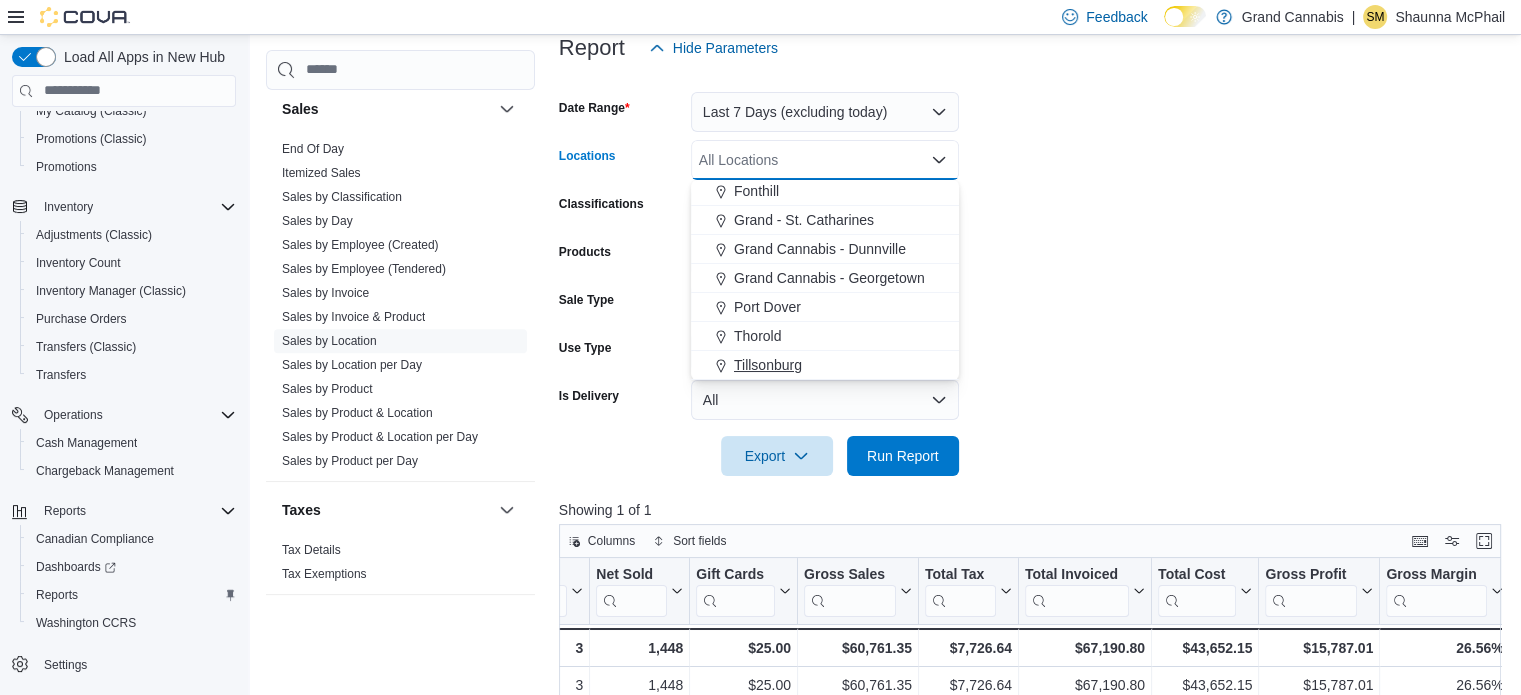 click on "Tillsonburg" at bounding box center [768, 365] 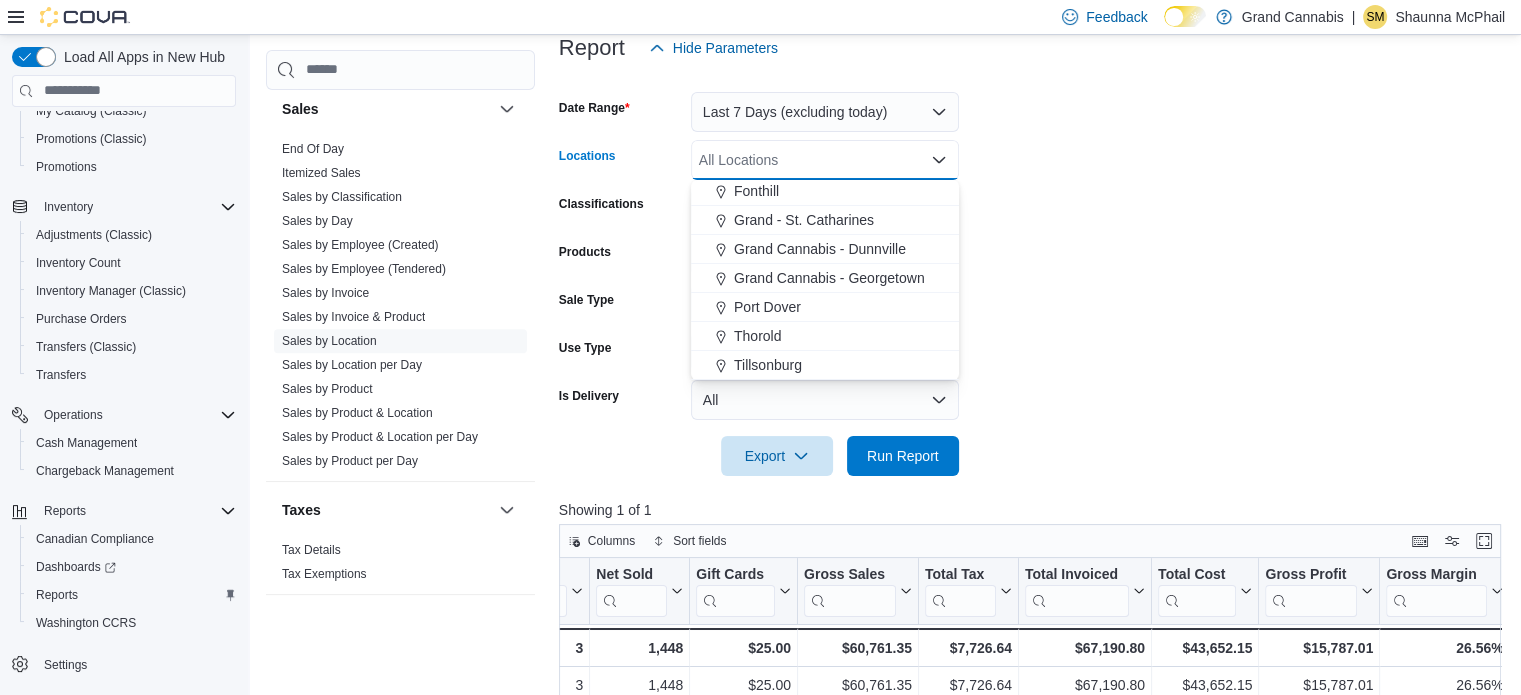 scroll, scrollTop: 3, scrollLeft: 0, axis: vertical 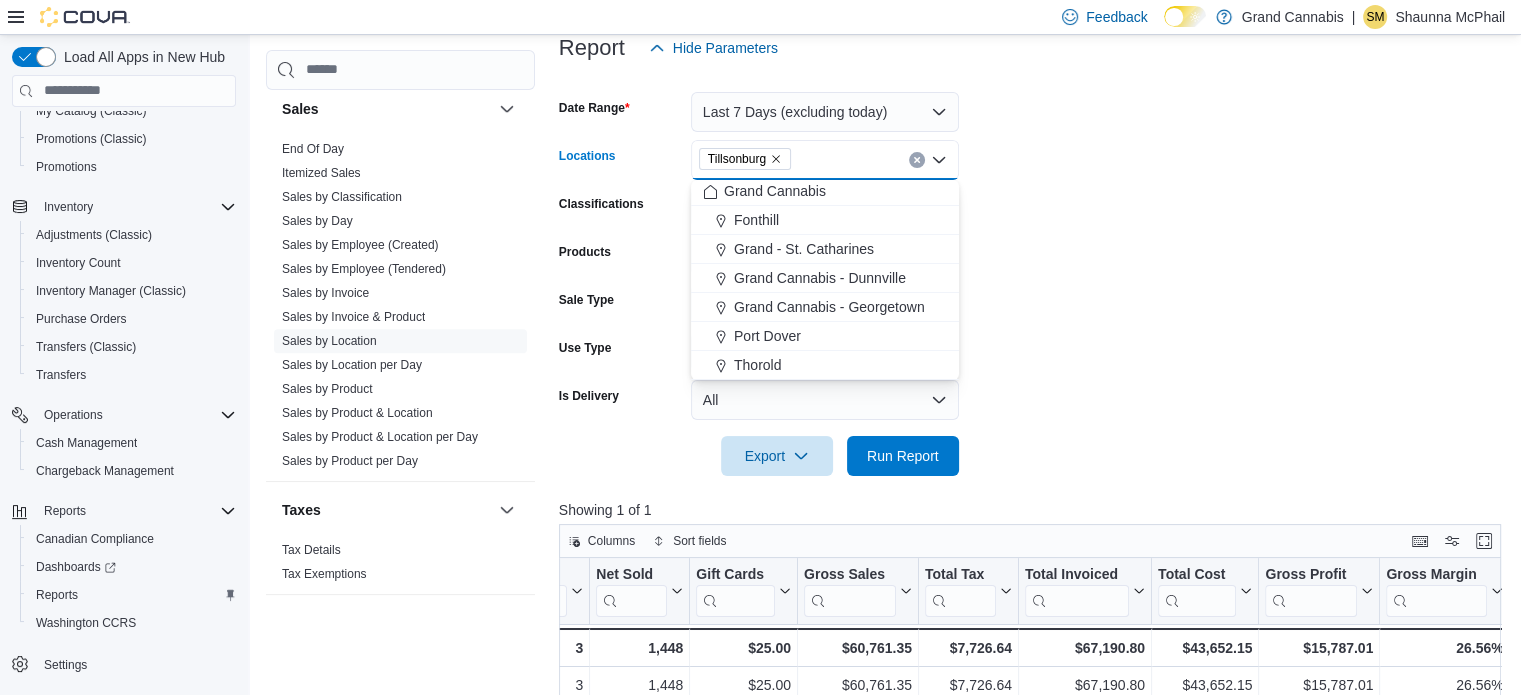 click on "Date Range Last 7 Days (excluding today) Locations Tillsonburg Combo box. Selected. Tillsonburg. Press Backspace to delete Tillsonburg. Combo box input. All Locations. Type some text or, to display a list of choices, press Down Arrow. To exit the list of choices, press Escape. Classifications All Classifications Products All Products Sale Type All Use Type All Is Delivery All Export  Run Report" at bounding box center [1035, 272] 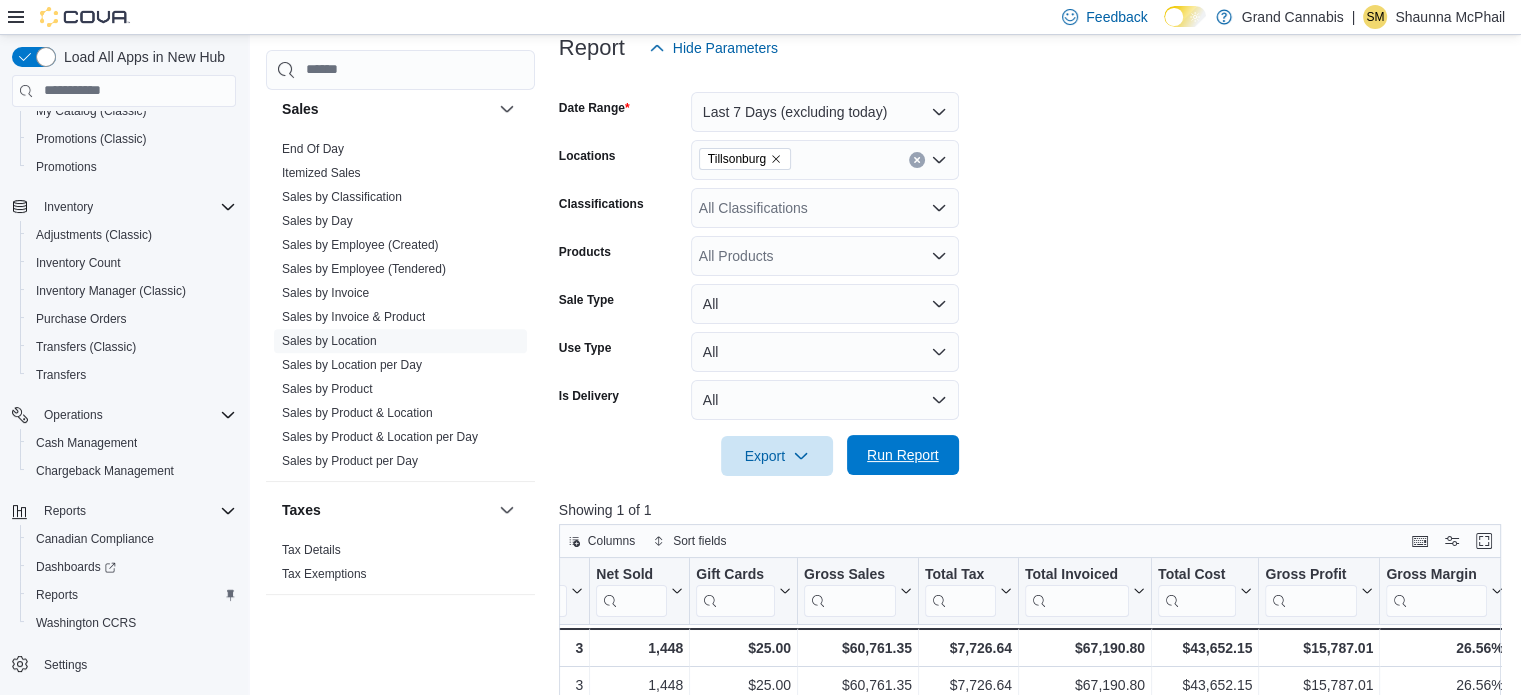 click on "Run Report" at bounding box center (903, 455) 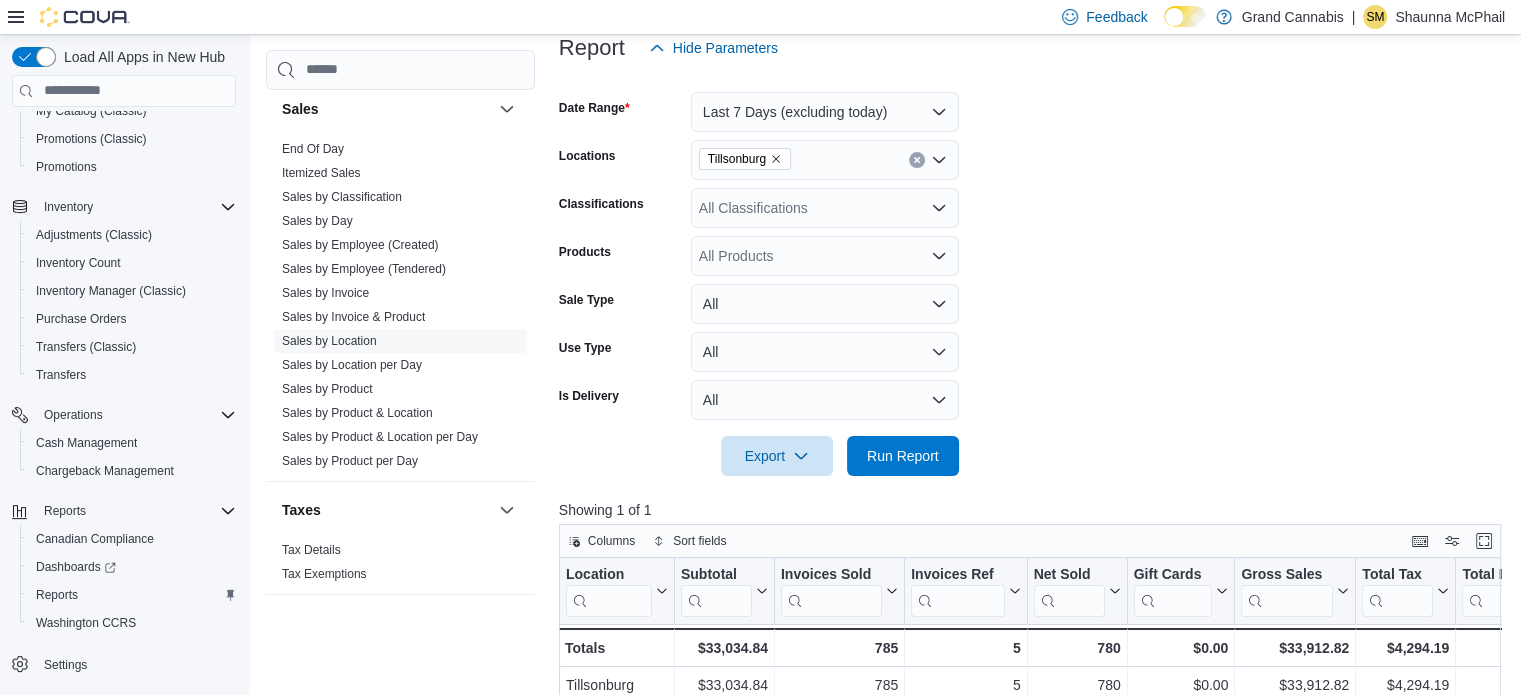 scroll, scrollTop: 653, scrollLeft: 0, axis: vertical 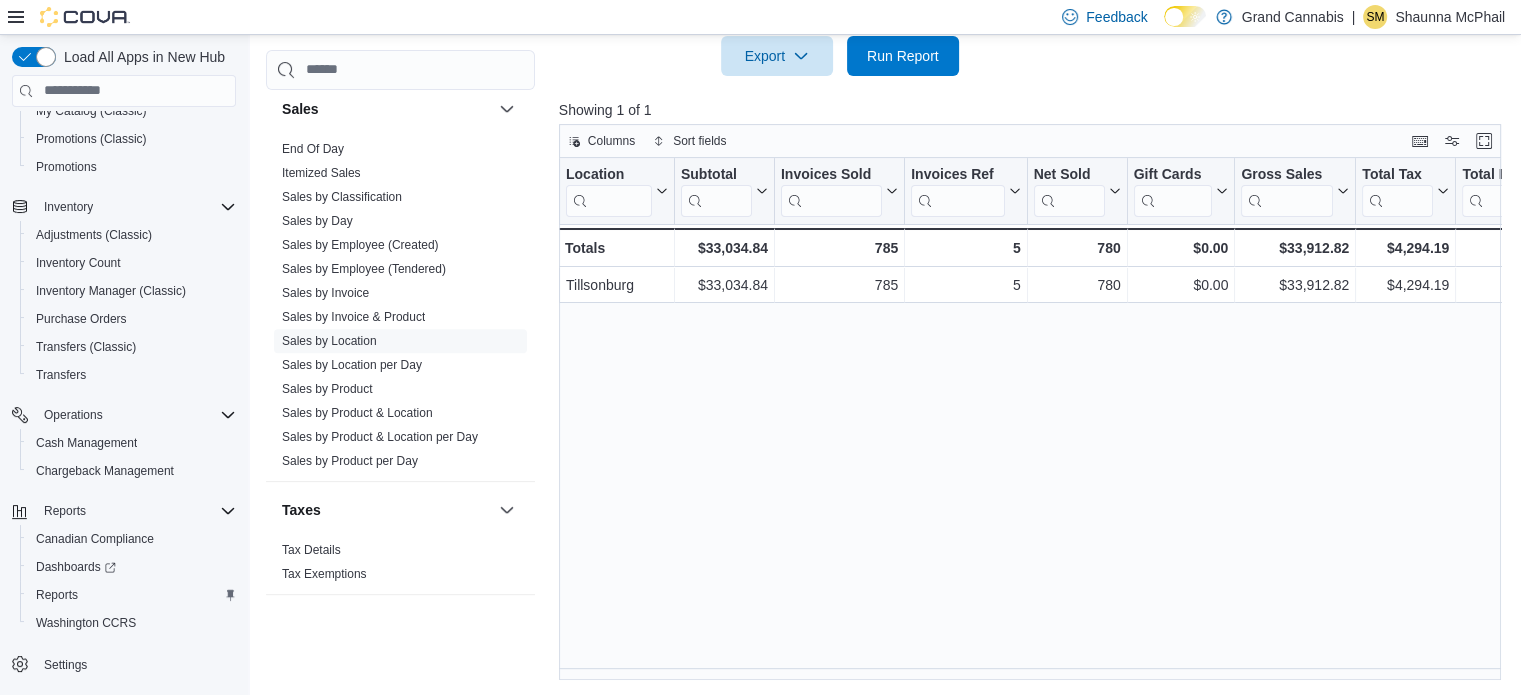 click on "Reports Feedback Cash Management Cash Management Cash Out Details Compliance OCS Transaction Submission Details Cova Pay Canada Fee and Settlement Summary - Online Fee and Settlement Summary - POS Merchant Statement Payment and Settlement Details Payout History Tips by Budtender per Day Transaction Details Customer Customer Activity List Customer Loyalty Points Customer Purchase History Customer Queue New Customers Discounts & Promotions Discounts Promotion Details Promotions Finance GL Account Totals GL Transactions Inventory Inventory Adjustments Inventory by Product Historical Inventory Count Details Inventory On Hand by Package Inventory On Hand by Product Inventory Transactions Package Details Package History Product Expirations Purchase Orders Reorder Transfers Loyalty Loyalty Adjustments Loyalty Redemption Values OCM OCM Weekly Inventory Pricing Price Sheet Products Catalog Export Products to Archive Sales End Of Day Itemized Sales Sales by Classification Sales by Day Sales by Employee (Created) Taxes" at bounding box center (888, 39) 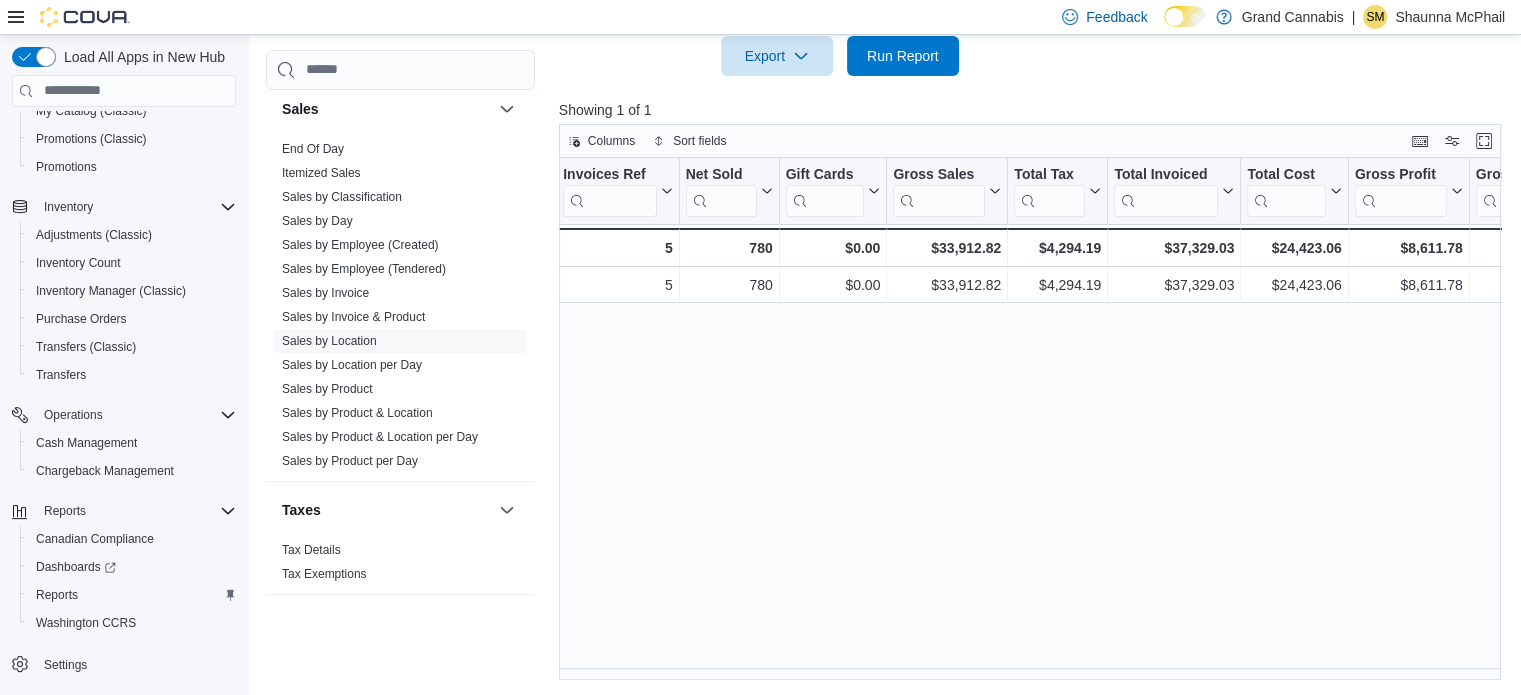 scroll, scrollTop: 0, scrollLeft: 354, axis: horizontal 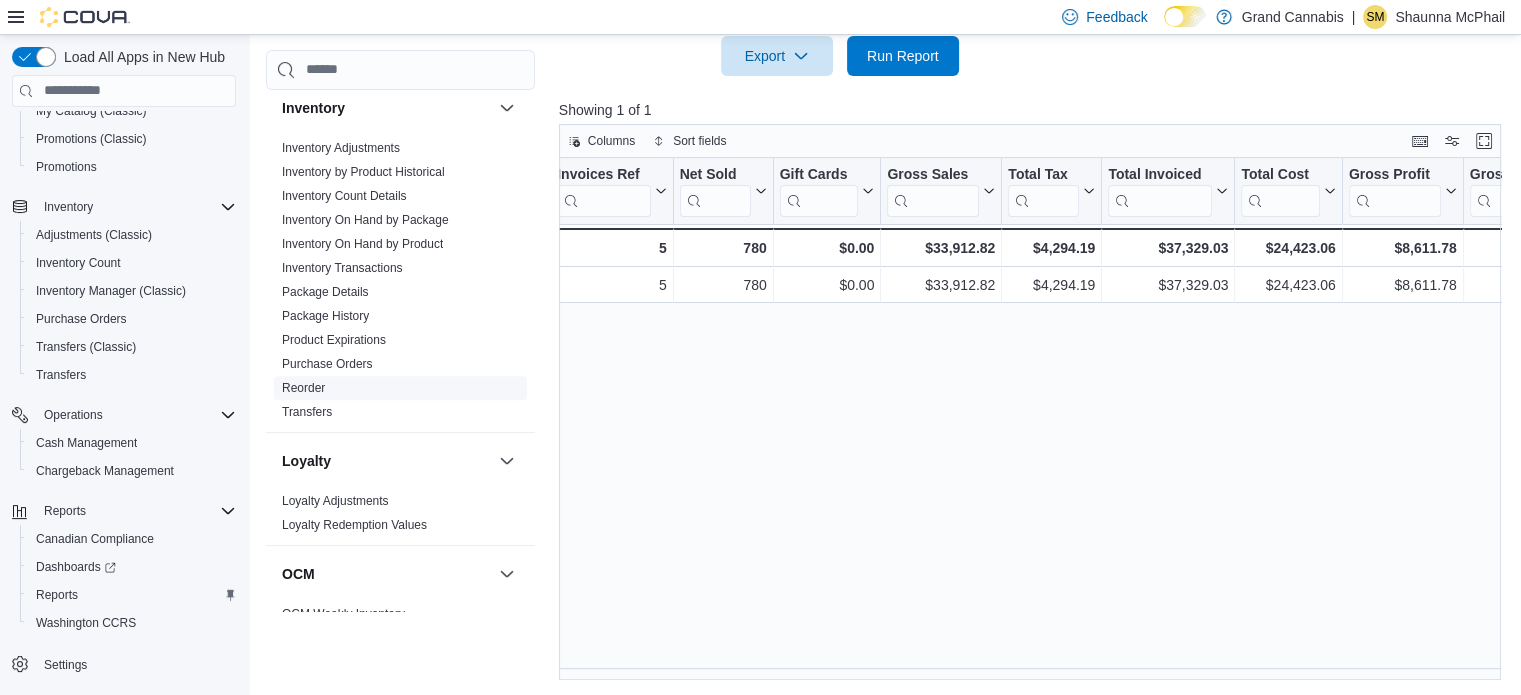 click on "Reorder" at bounding box center (303, 388) 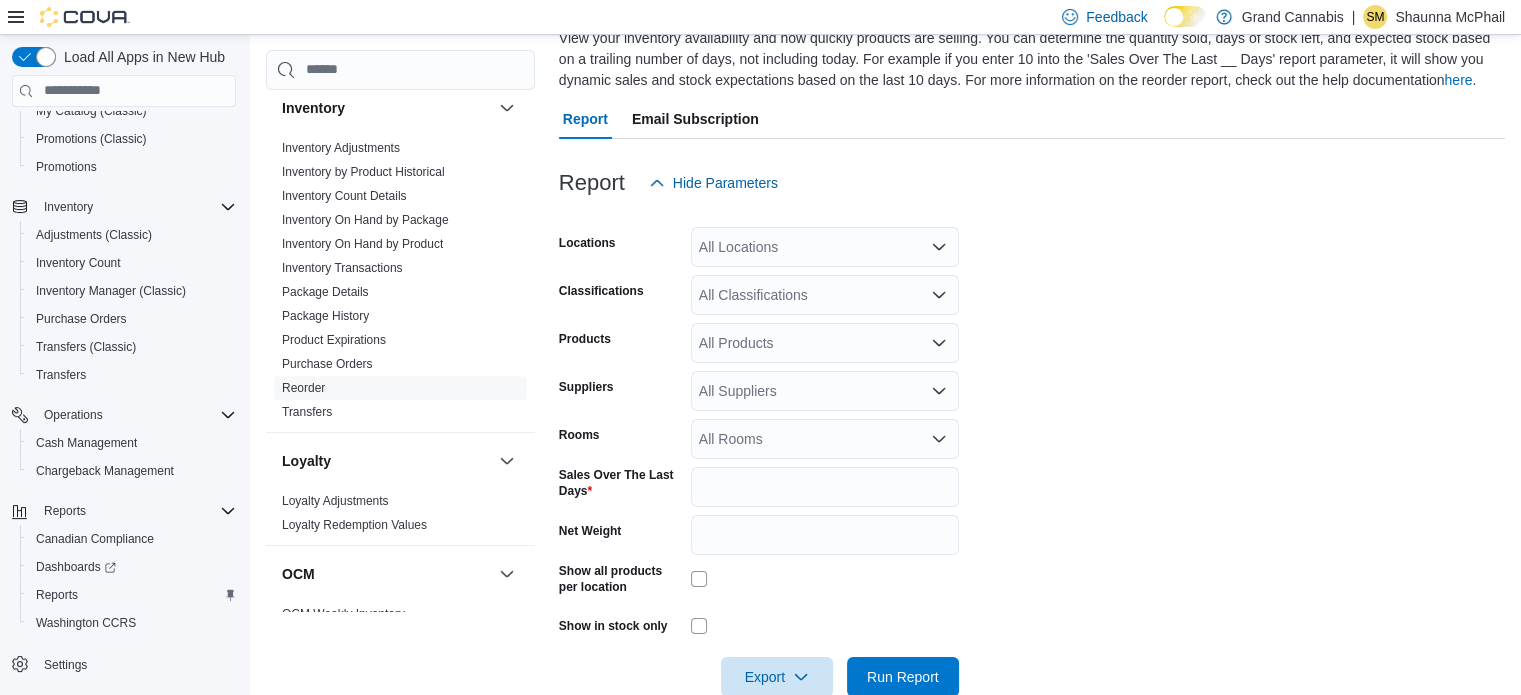 scroll, scrollTop: 88, scrollLeft: 0, axis: vertical 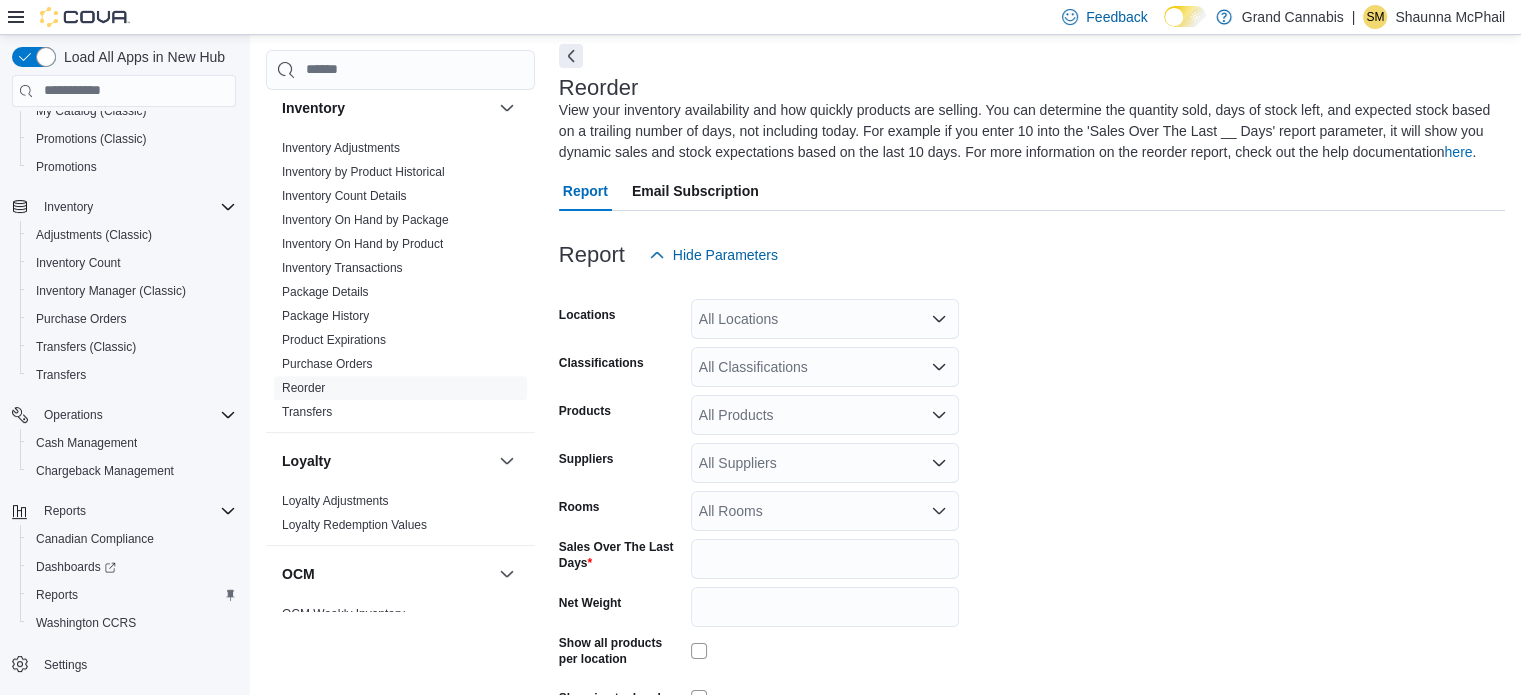 click on "All Locations" at bounding box center [825, 319] 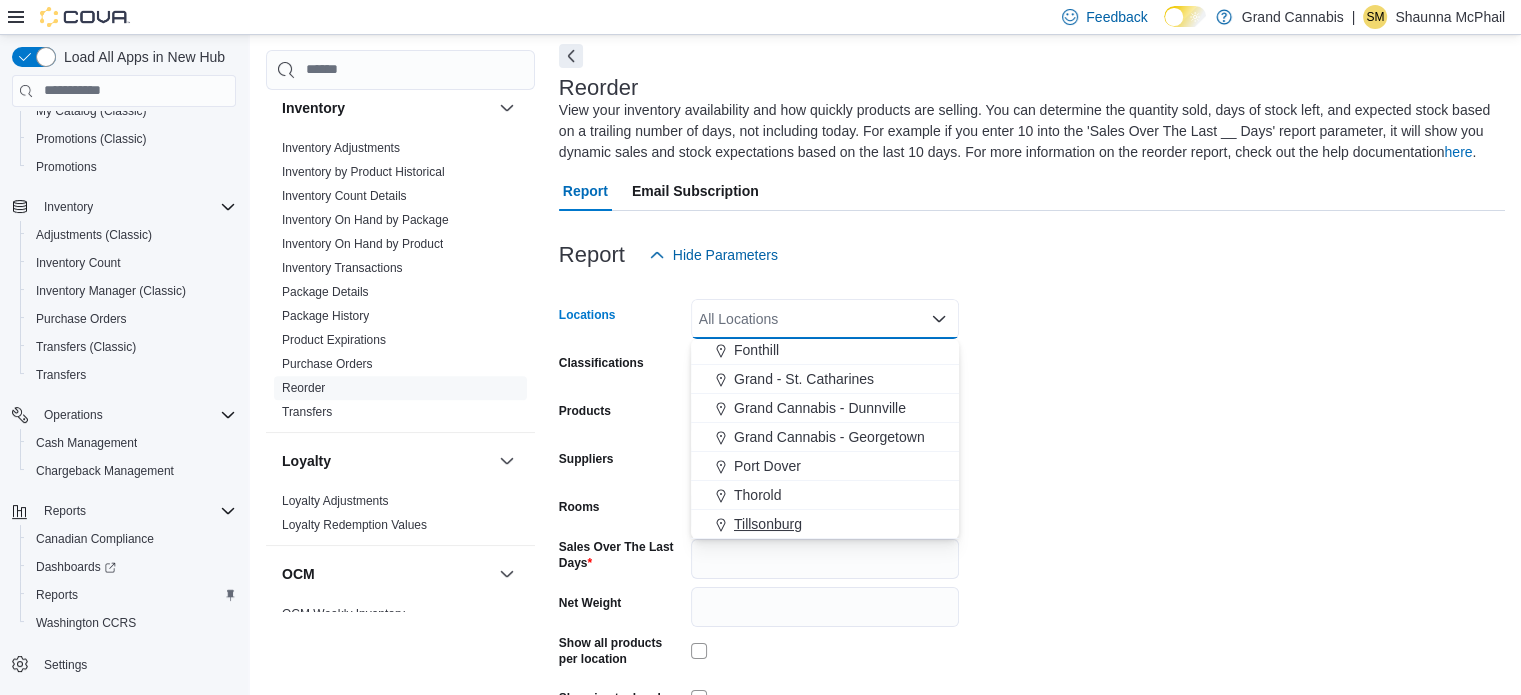 click on "Tillsonburg" at bounding box center [768, 524] 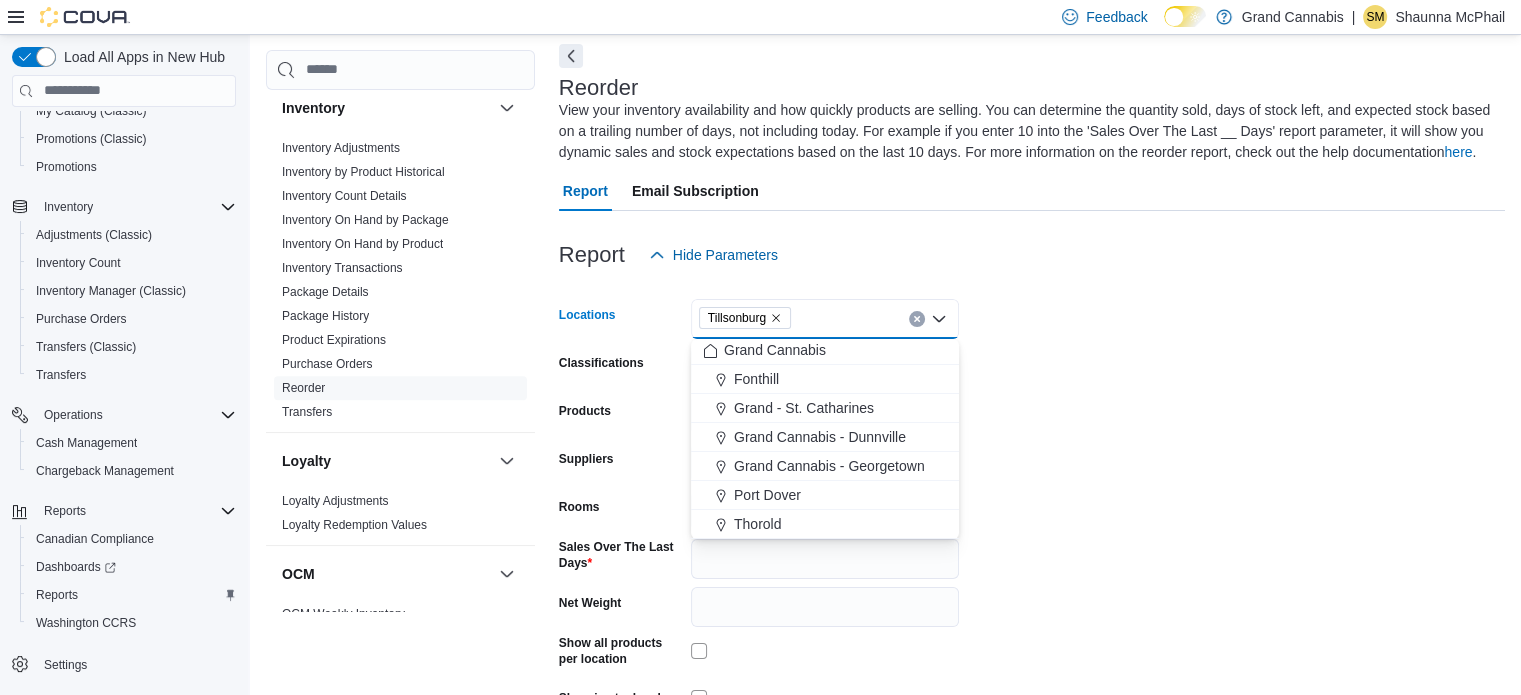 scroll, scrollTop: 3, scrollLeft: 0, axis: vertical 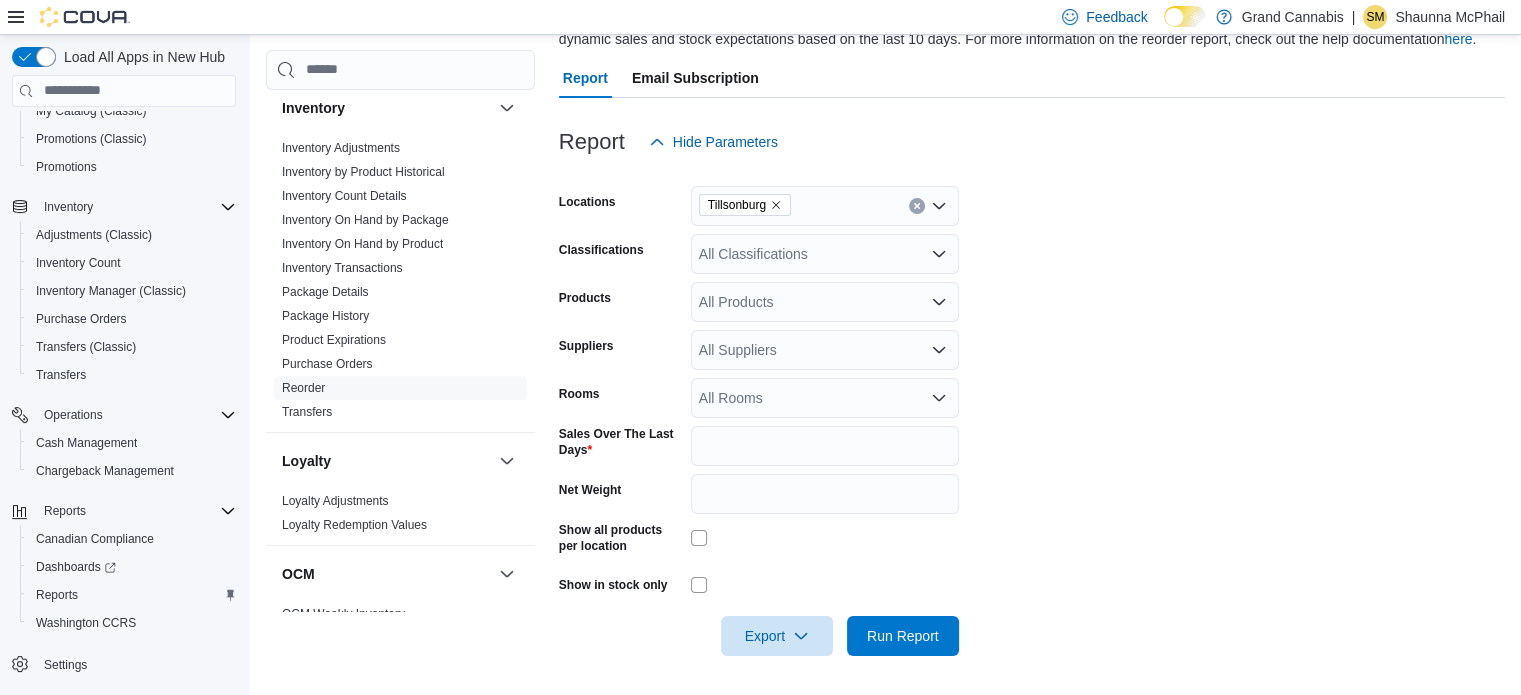 click on "All Rooms" at bounding box center [825, 398] 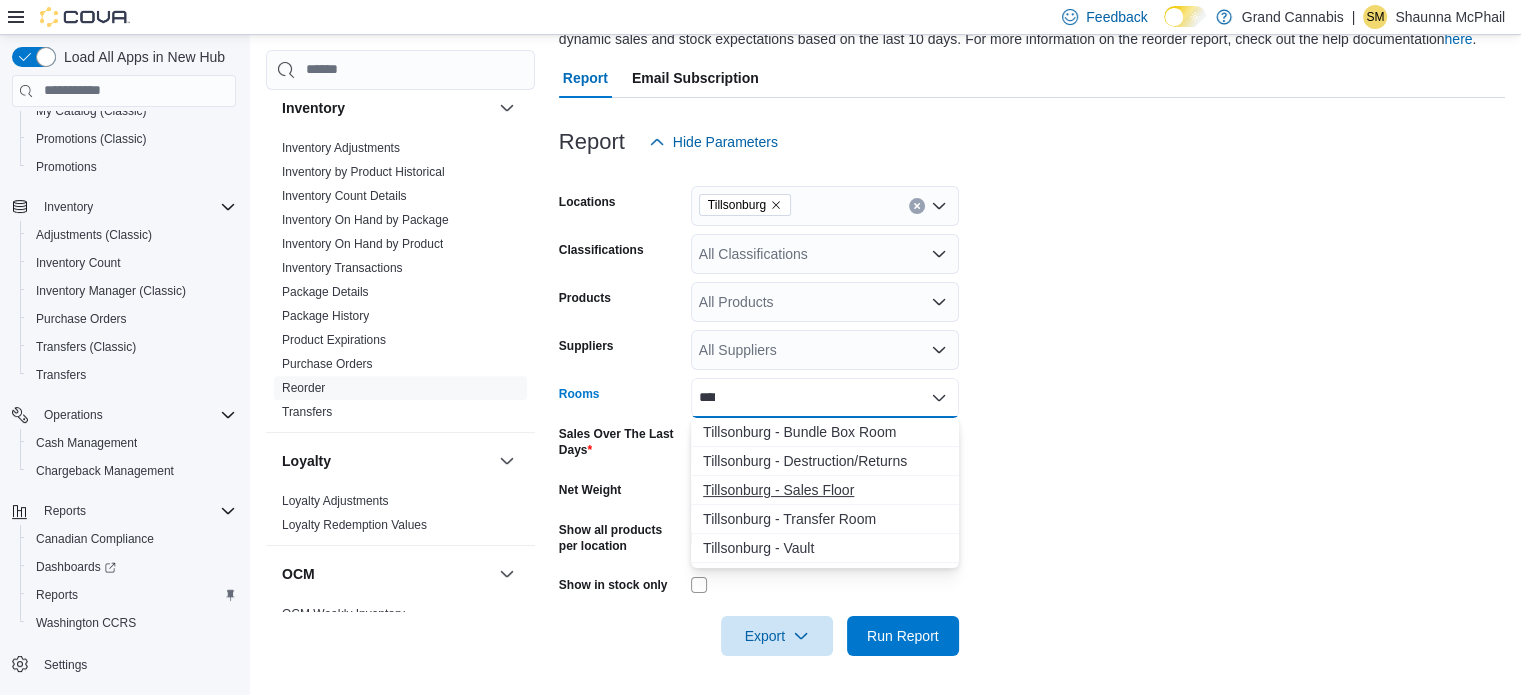 type on "****" 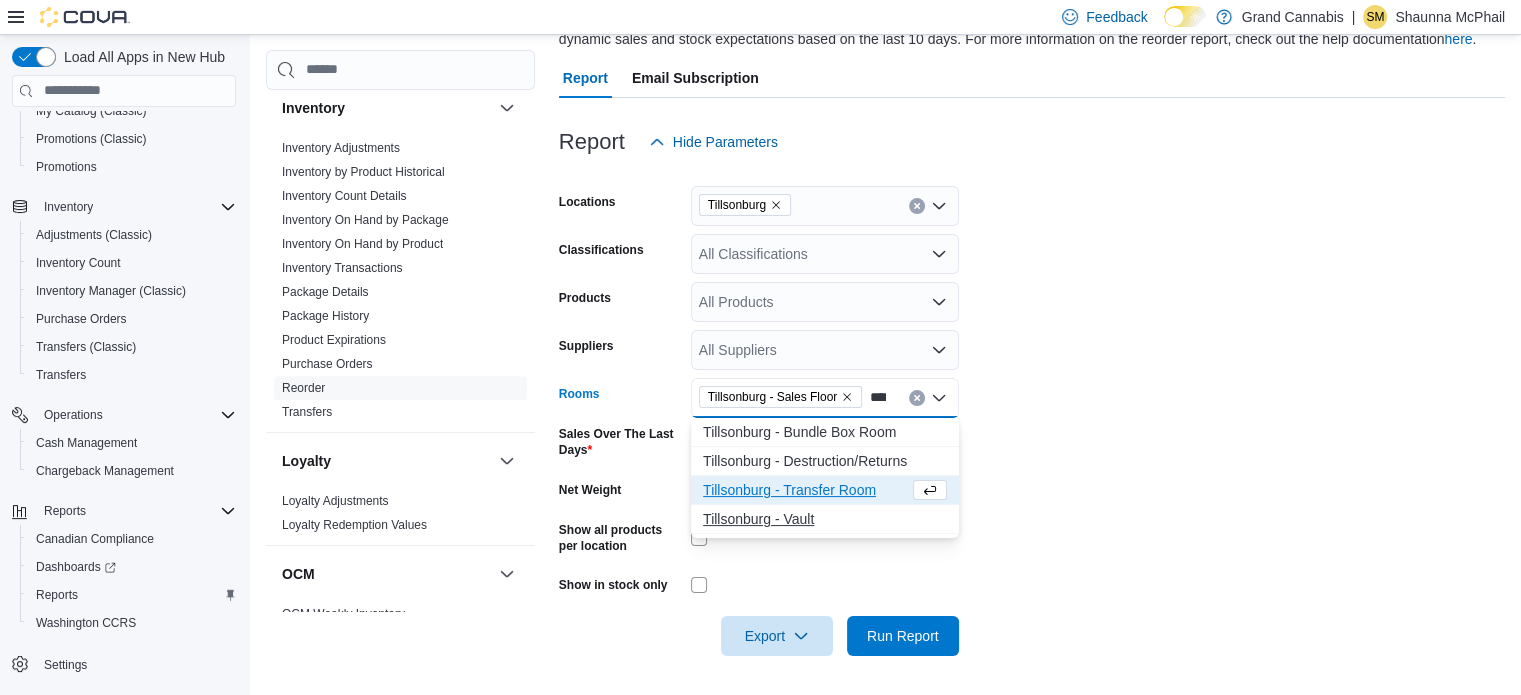 type on "****" 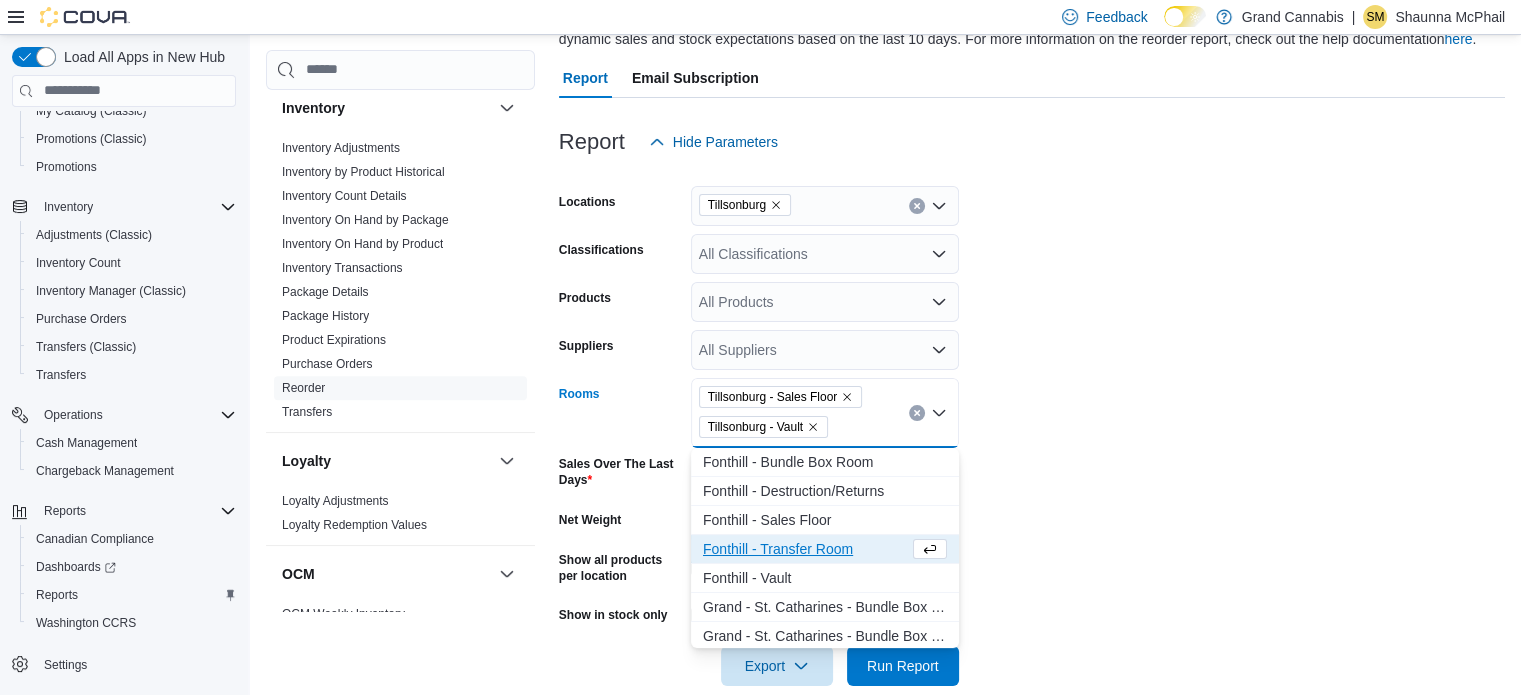 click on "Locations Tillsonburg Classifications All Classifications Products All Products Suppliers All Suppliers Rooms Tillsonburg - Sales Floor Tillsonburg - Vault Combo box. Selected. Tillsonburg - Sales Floor, Tillsonburg - Vault. Press Backspace to delete Tillsonburg - Vault. Combo box input. All Rooms. Type some text or, to display a list of choices, press Down Arrow. To exit the list of choices, press Escape. Sales Over The Last Days * Net Weight Show all products per location Show in stock only Export  Run Report" at bounding box center (1032, 424) 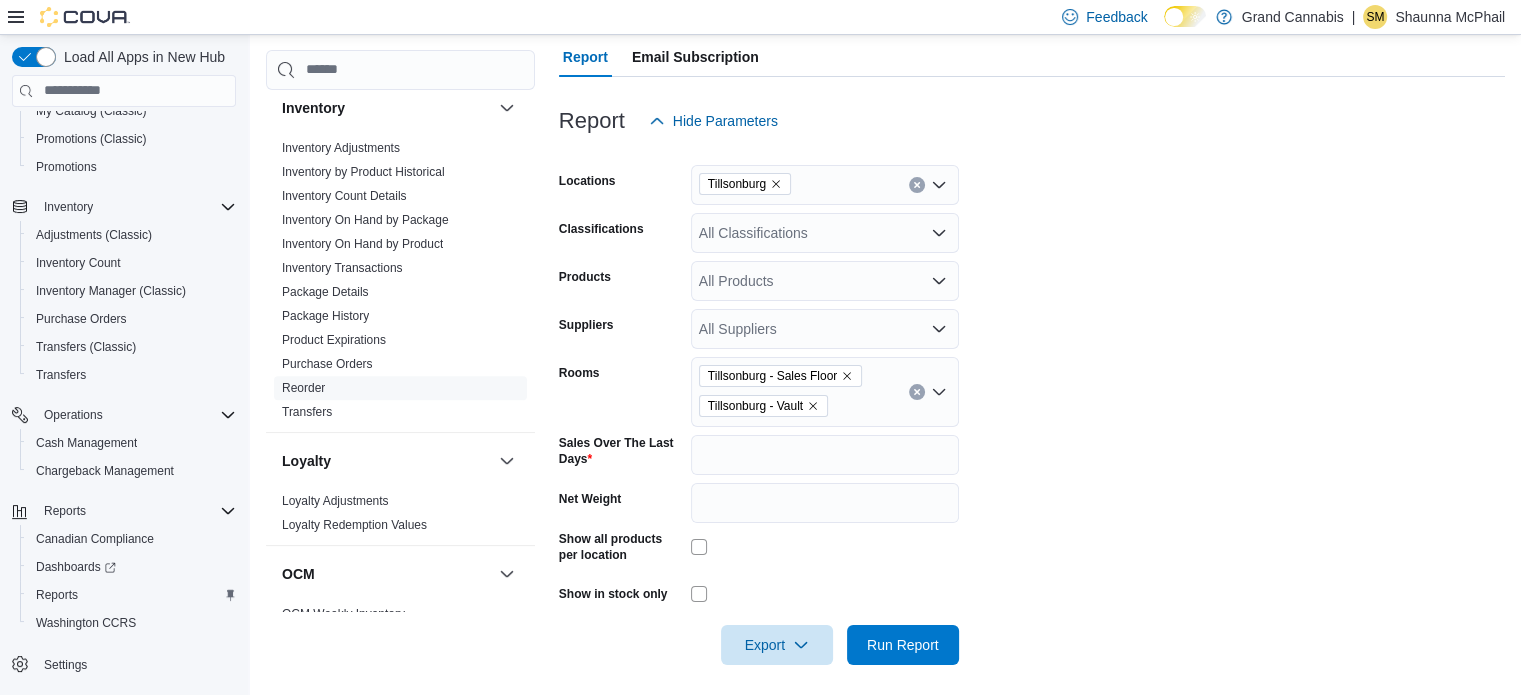 scroll, scrollTop: 231, scrollLeft: 0, axis: vertical 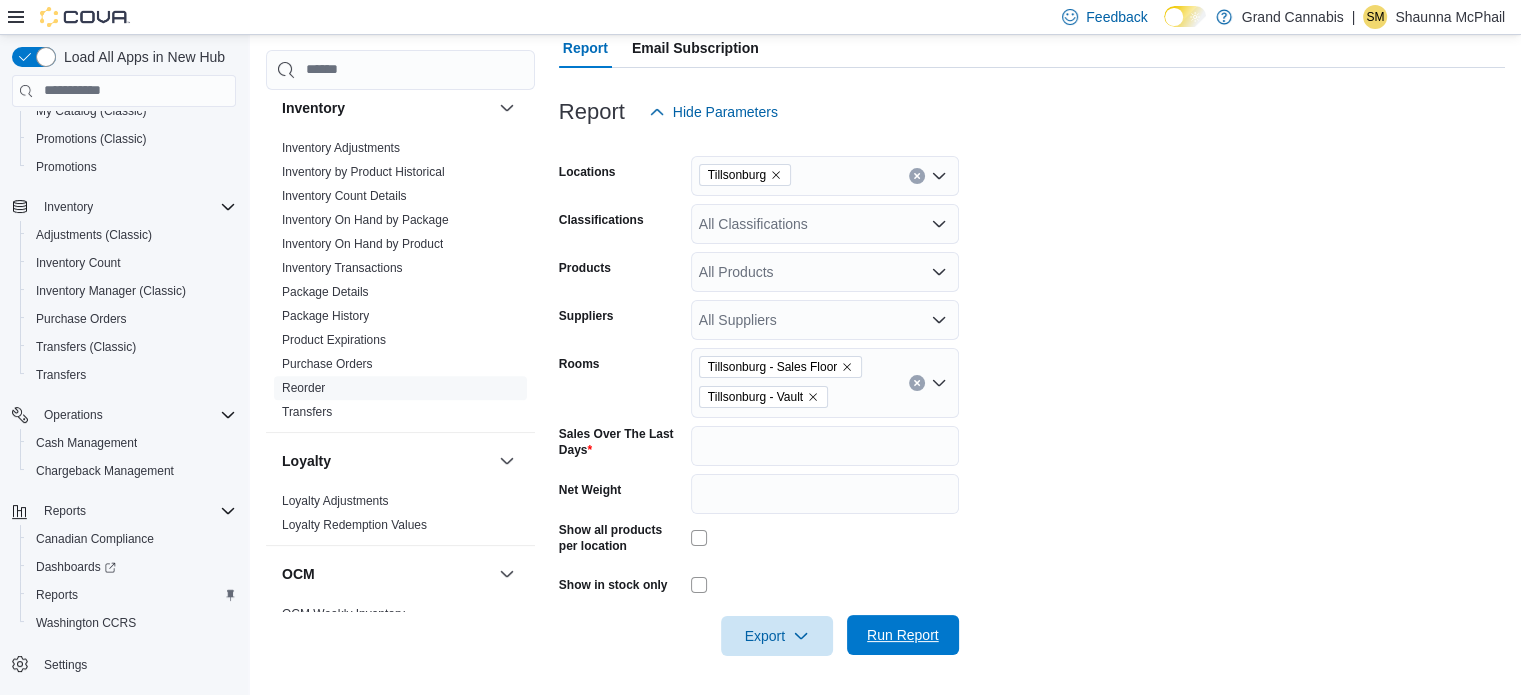 click on "Run Report" at bounding box center (903, 635) 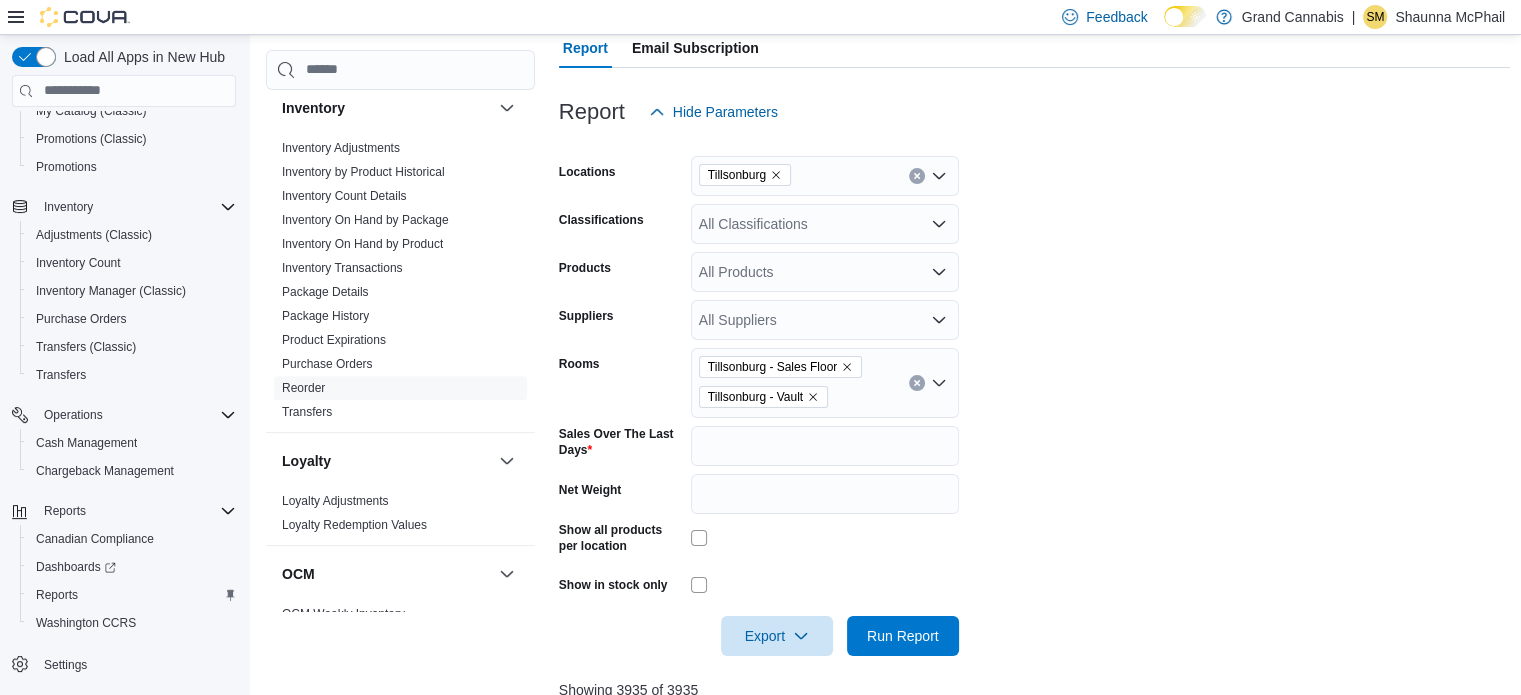 scroll, scrollTop: 531, scrollLeft: 0, axis: vertical 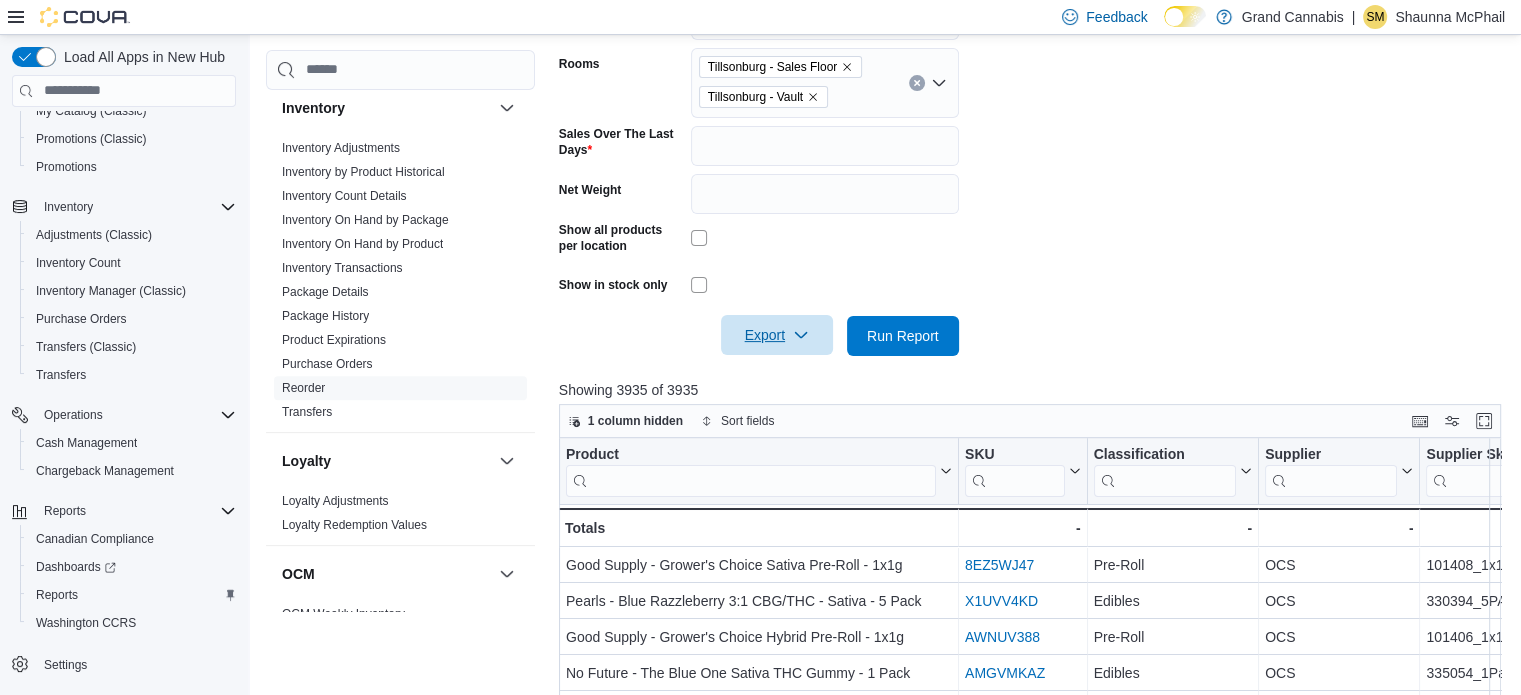 click on "Export" at bounding box center [777, 335] 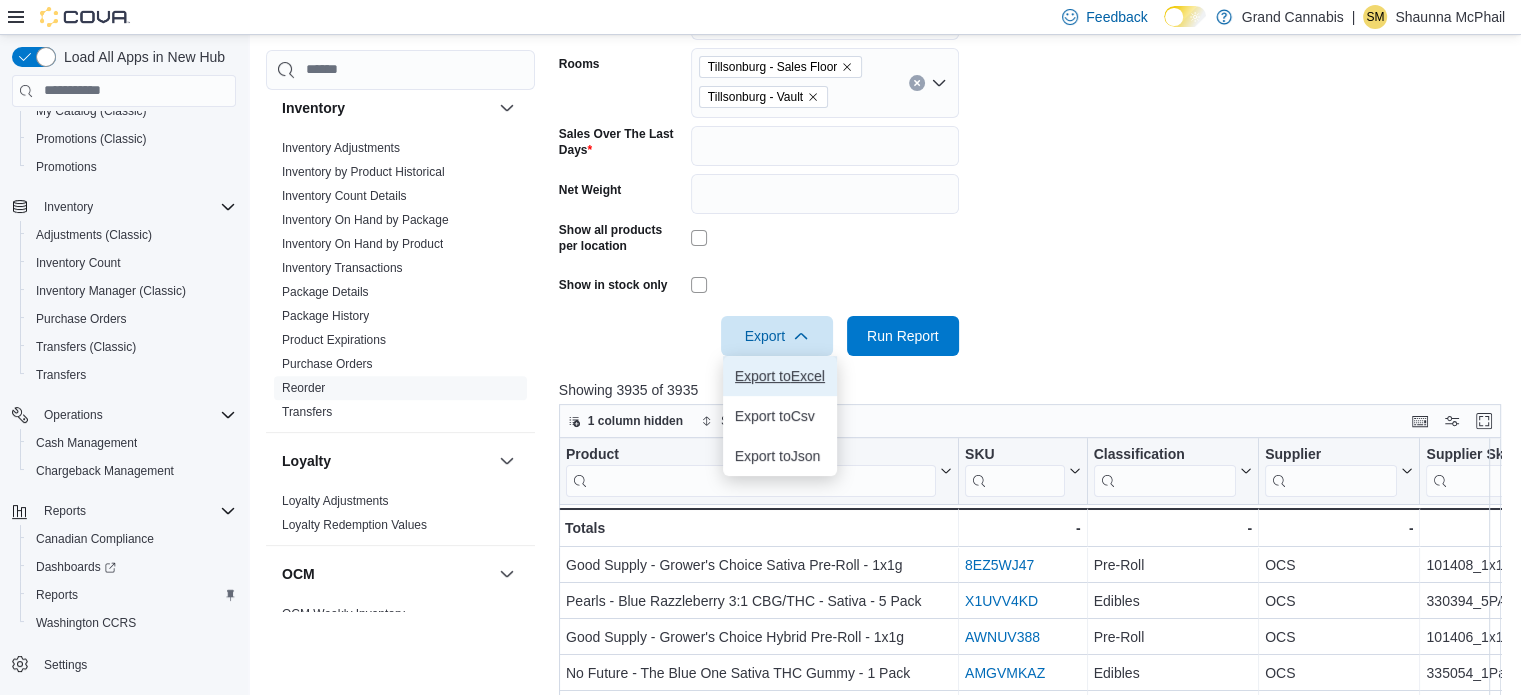 click on "Export to  Excel" at bounding box center [780, 376] 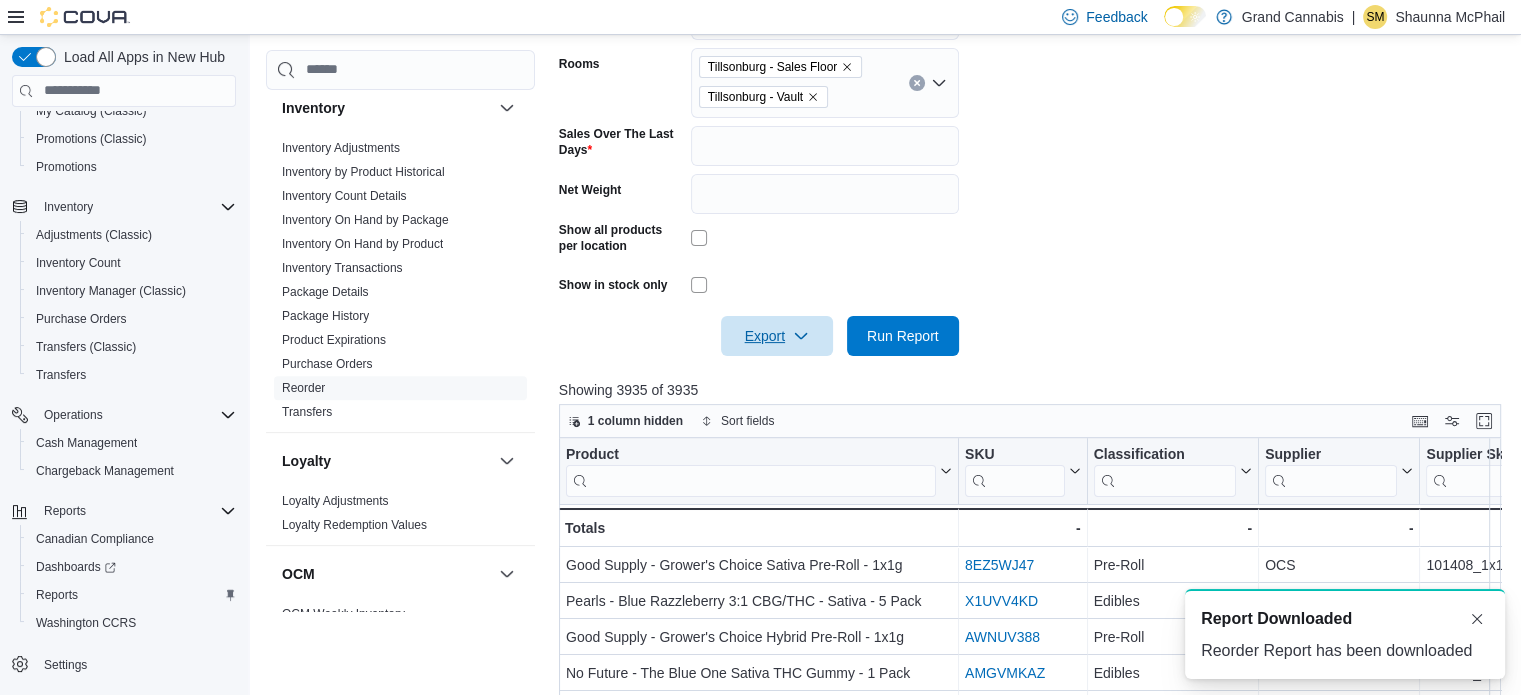 scroll, scrollTop: 0, scrollLeft: 0, axis: both 